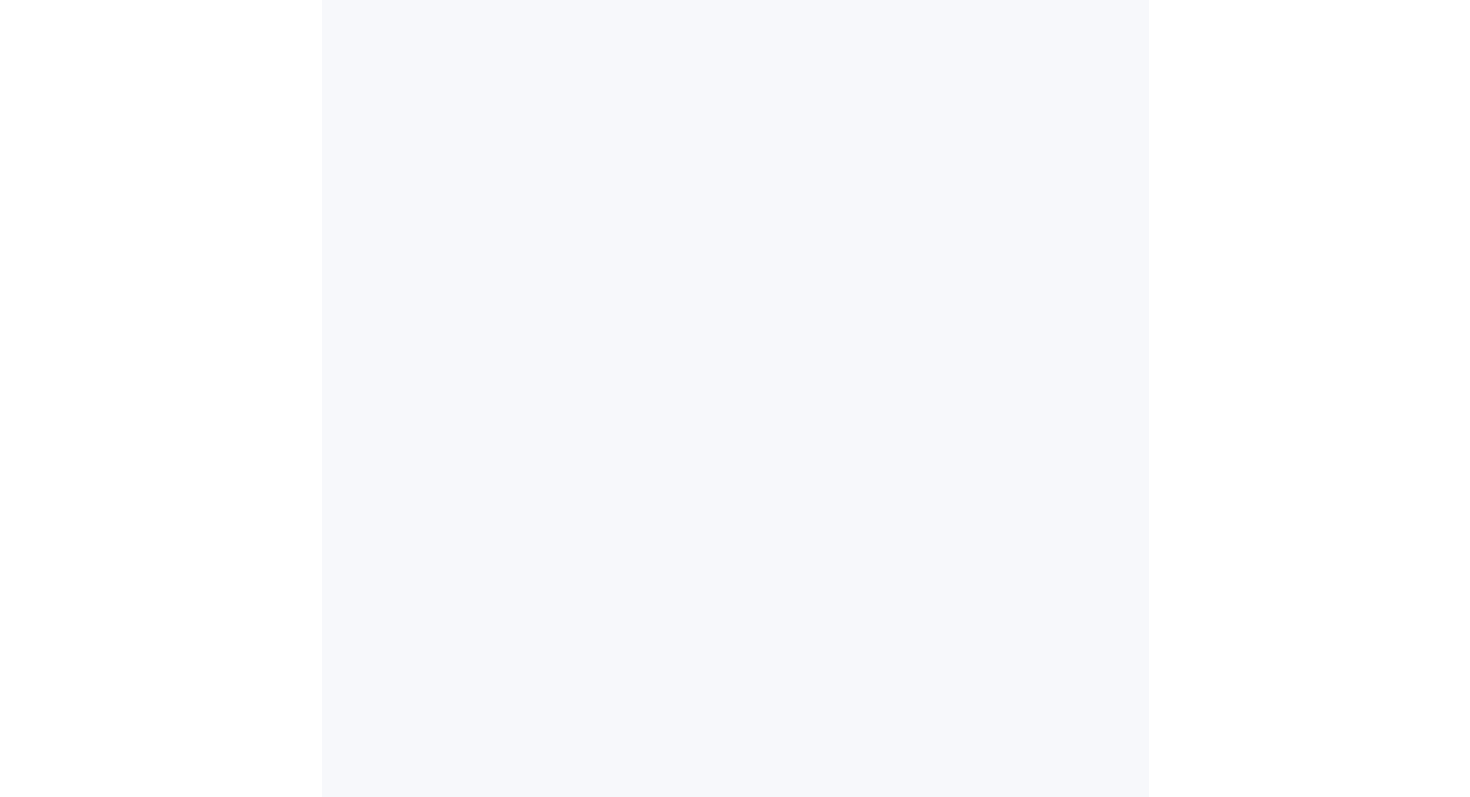 scroll, scrollTop: 0, scrollLeft: 0, axis: both 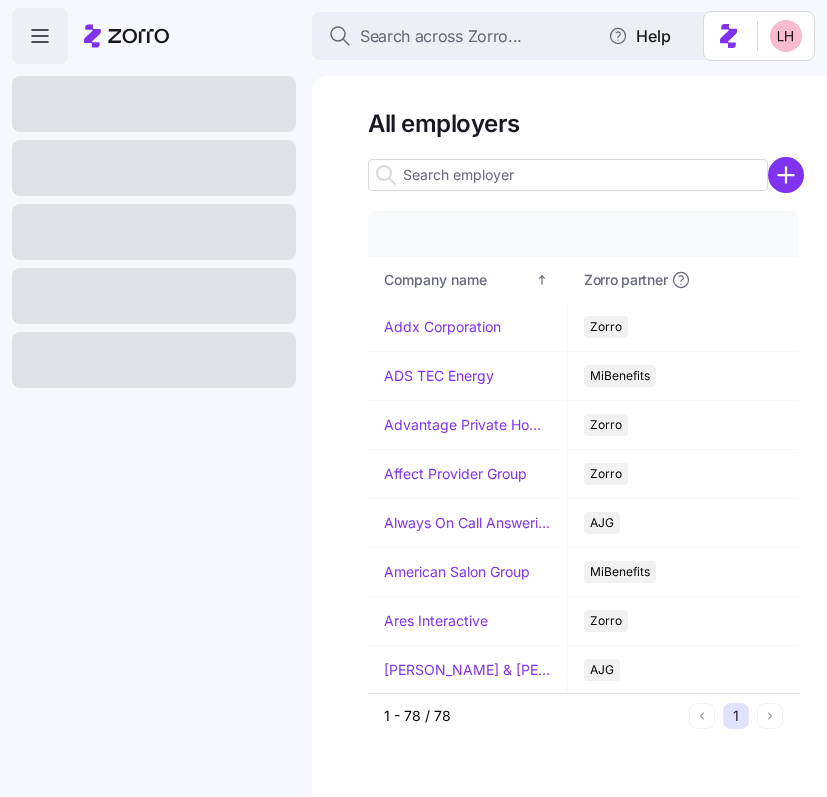 click at bounding box center (568, 175) 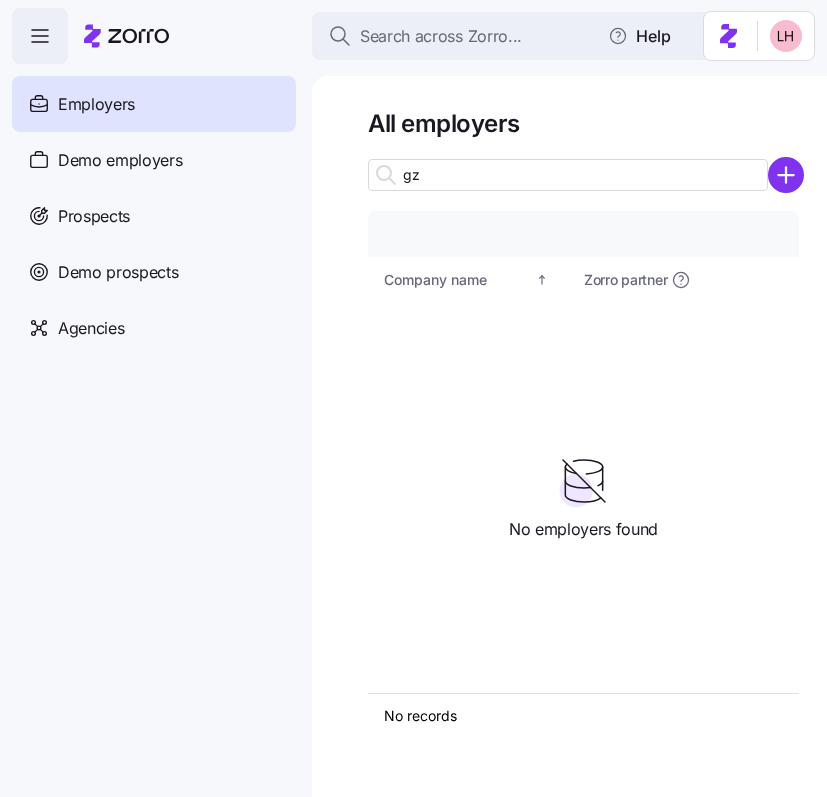 type on "g" 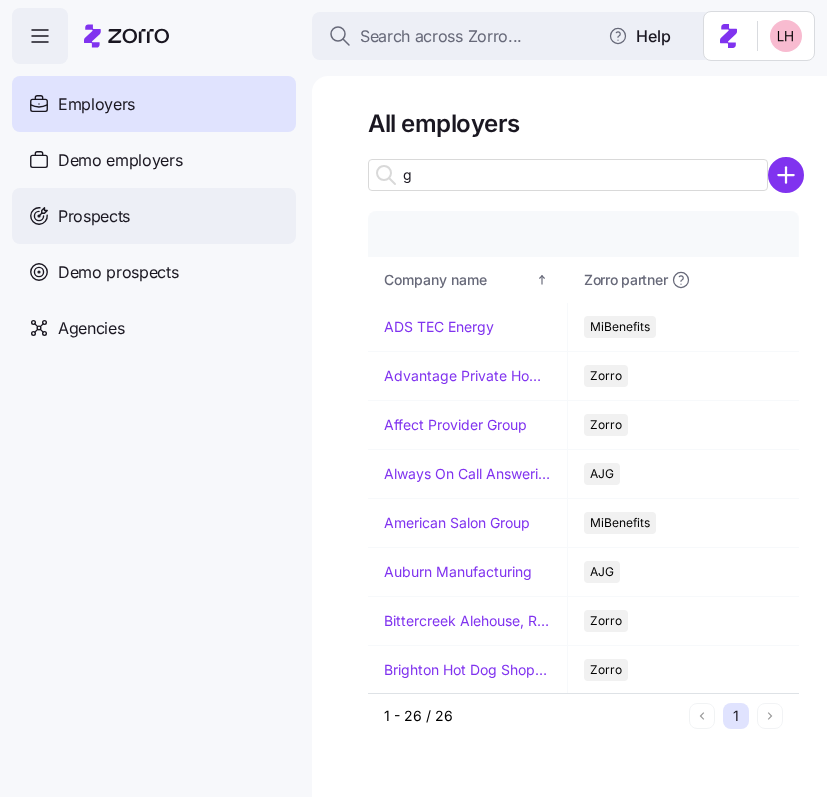 type on "g" 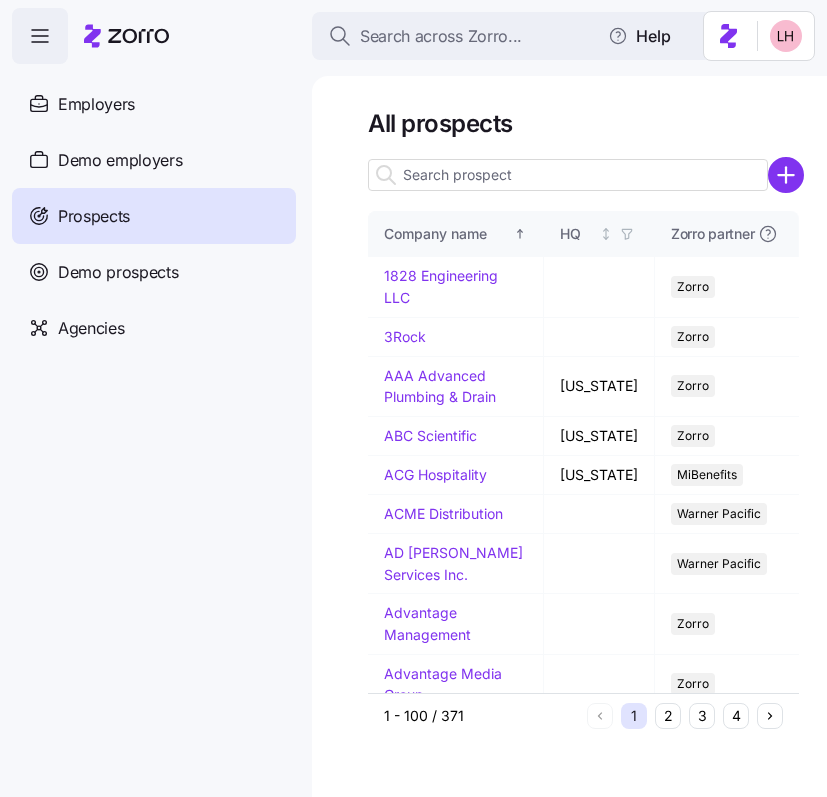 click at bounding box center (568, 175) 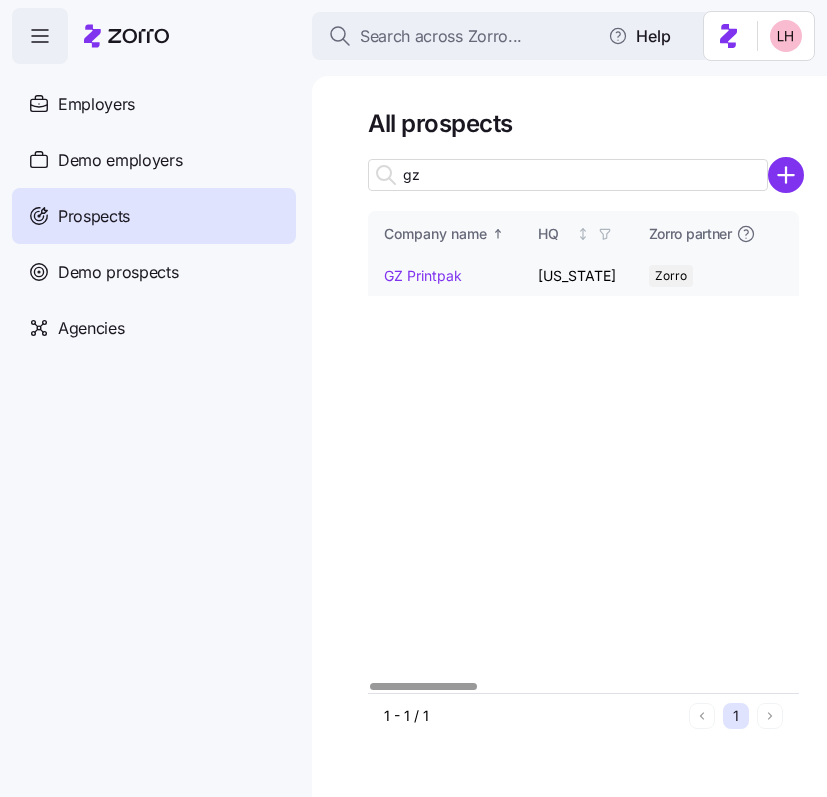 type on "gz" 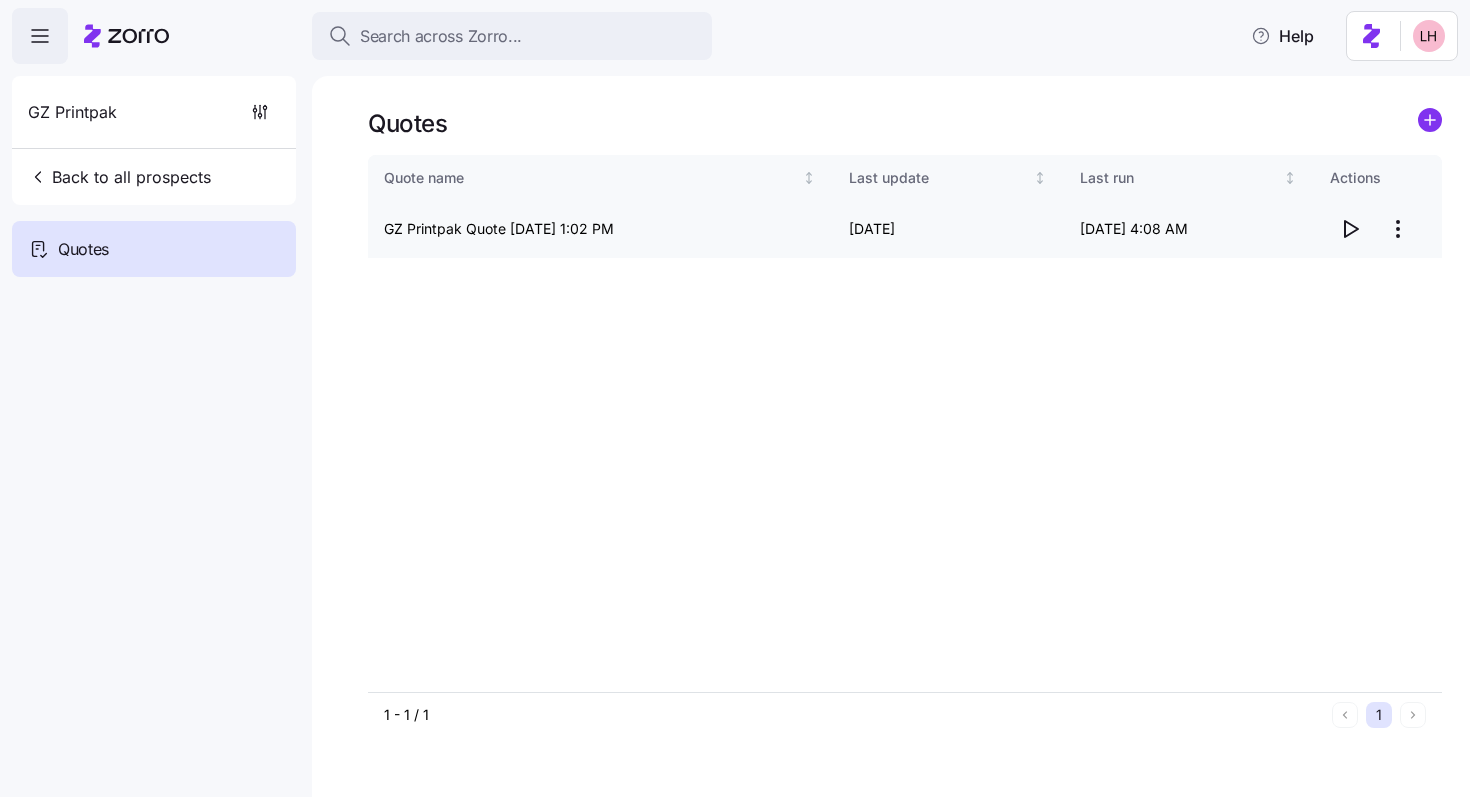 click on "Search across Zorro... Help GZ Printpak Back to all prospects Quotes Quotes Quote name Last update Last run Actions GZ Printpak Quote [DATE] 1:02 PM 07/03/2025 [DATE] 4:08 AM 1 - 1 / 1 1 Quotes" at bounding box center (735, 392) 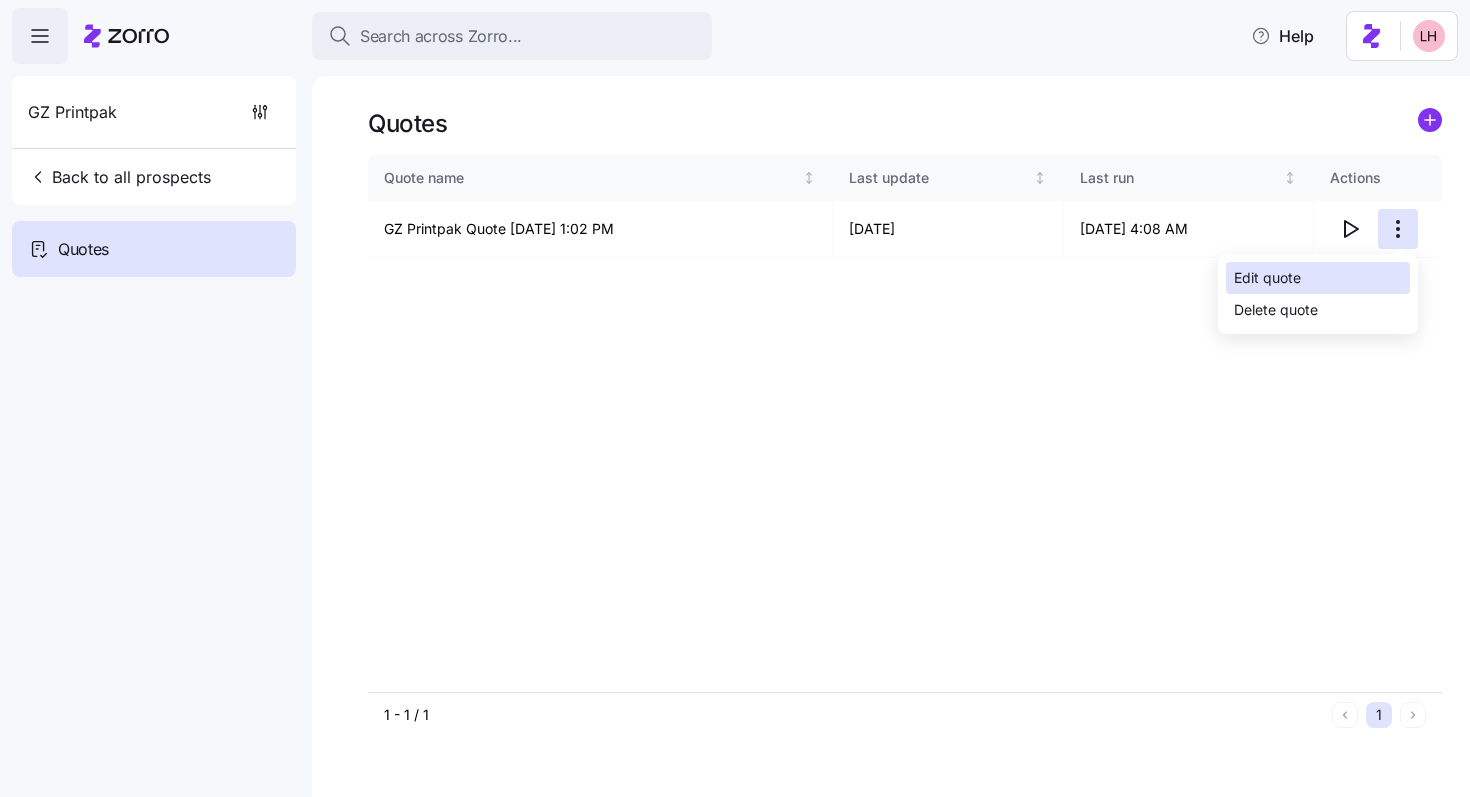 click on "Edit quote" at bounding box center (1318, 278) 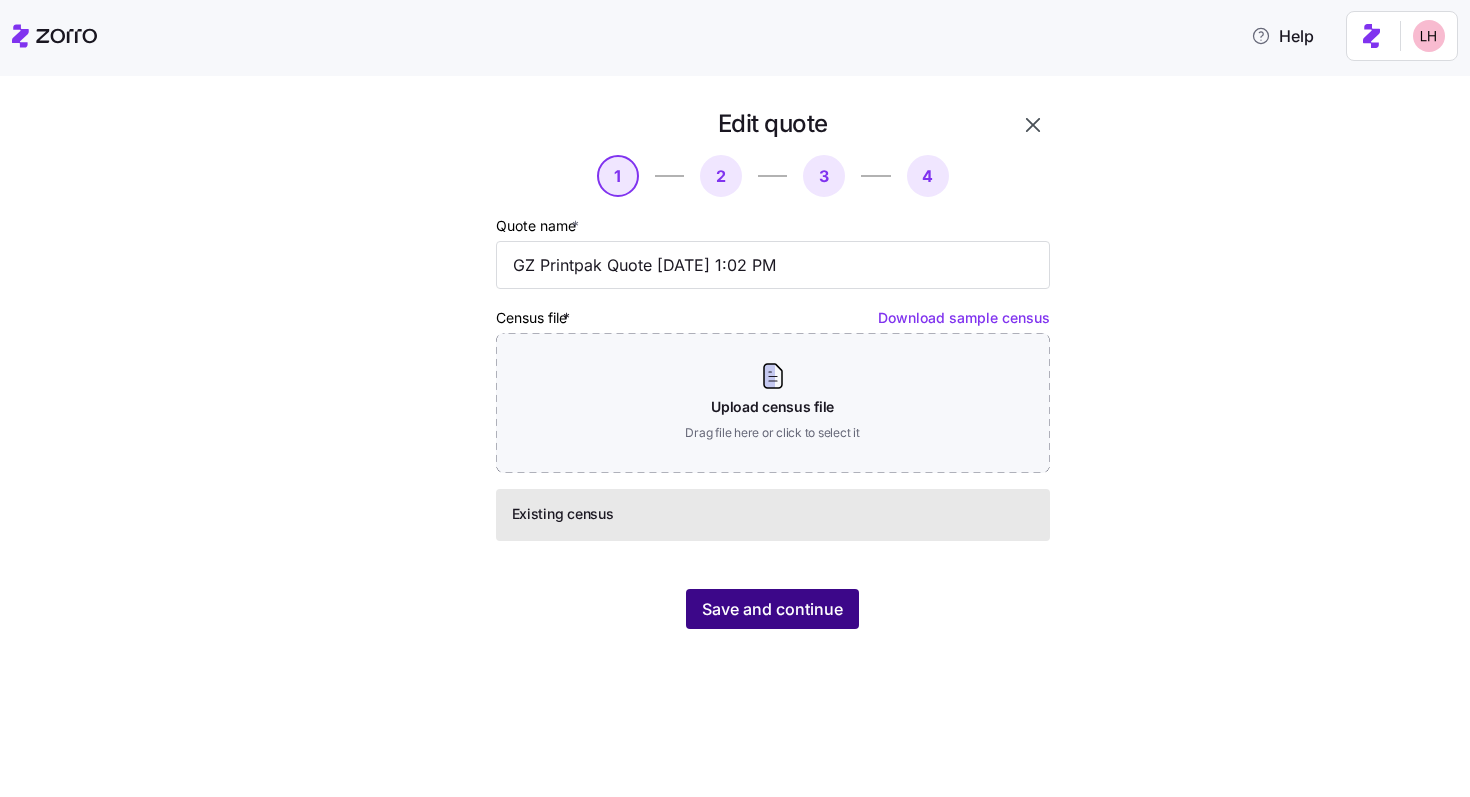 click on "Save and continue" at bounding box center [772, 609] 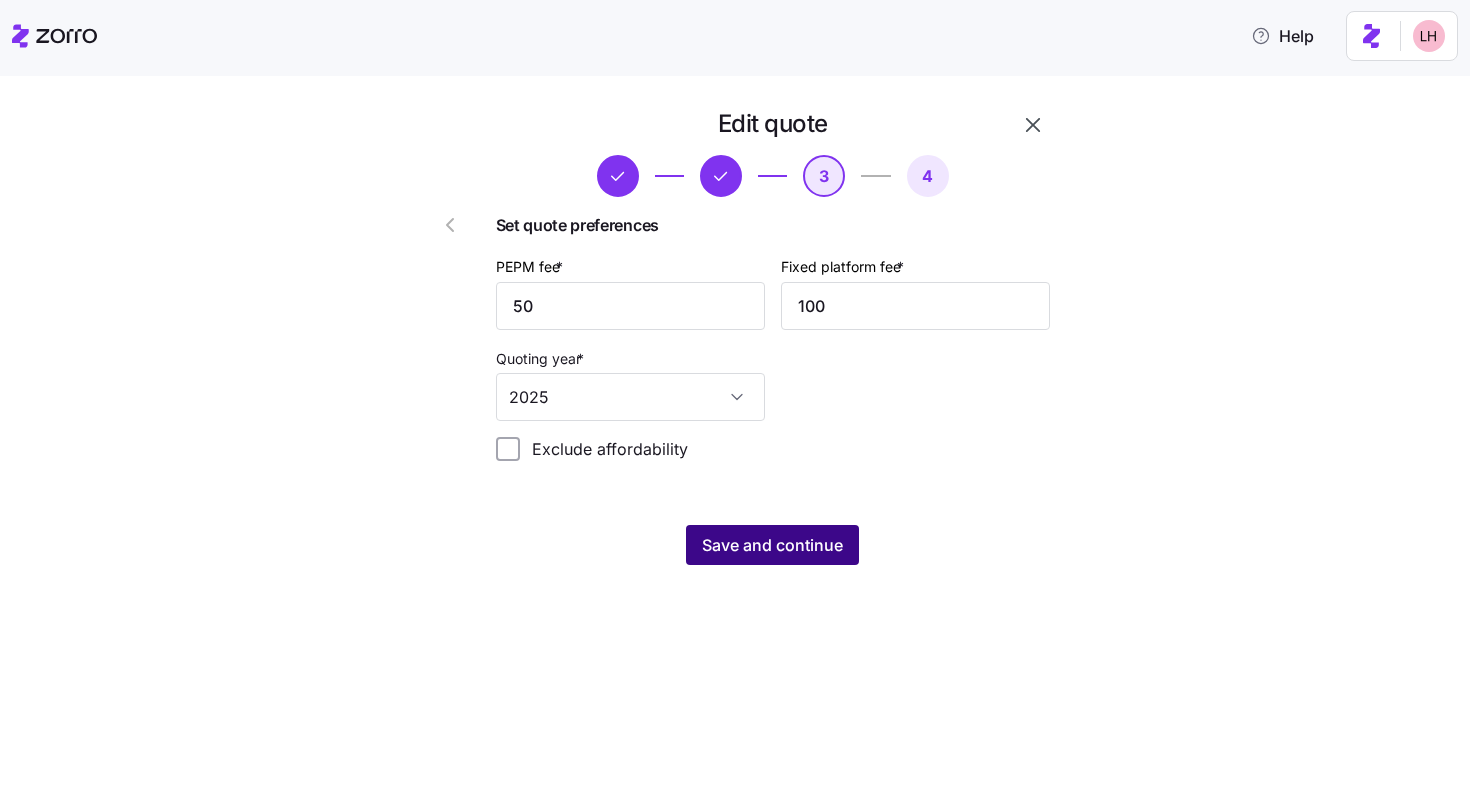 click on "Save and continue" at bounding box center [772, 545] 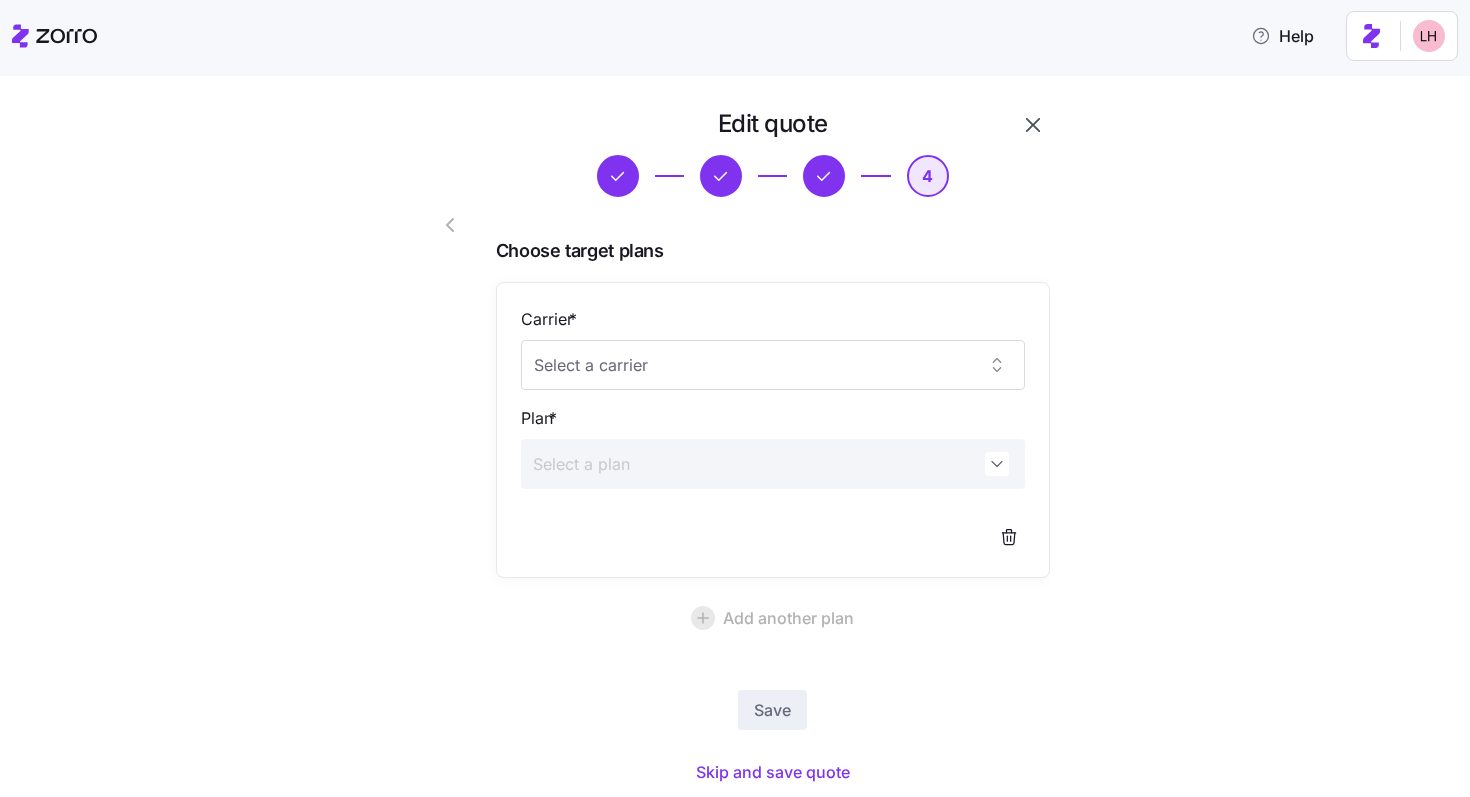 click 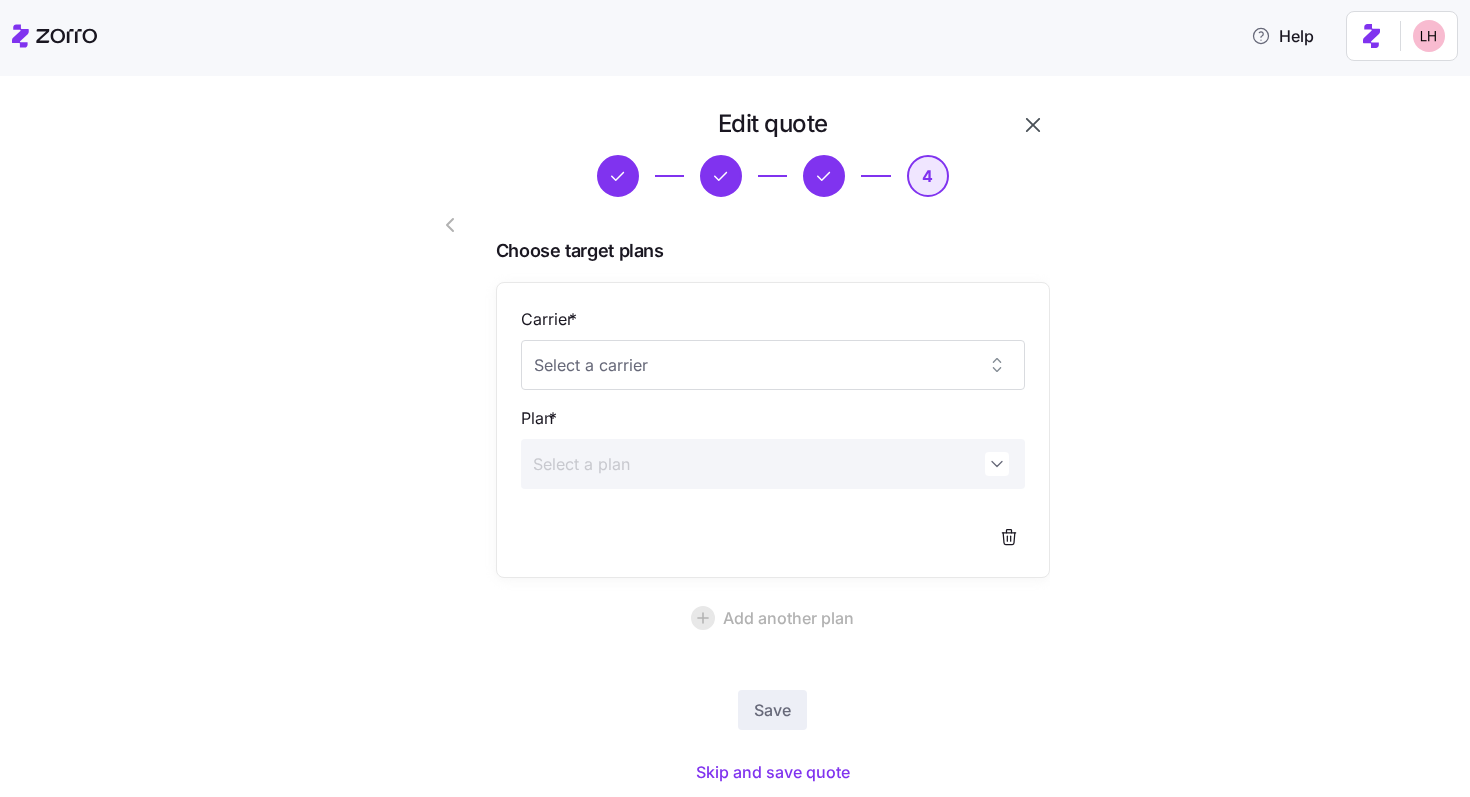 click 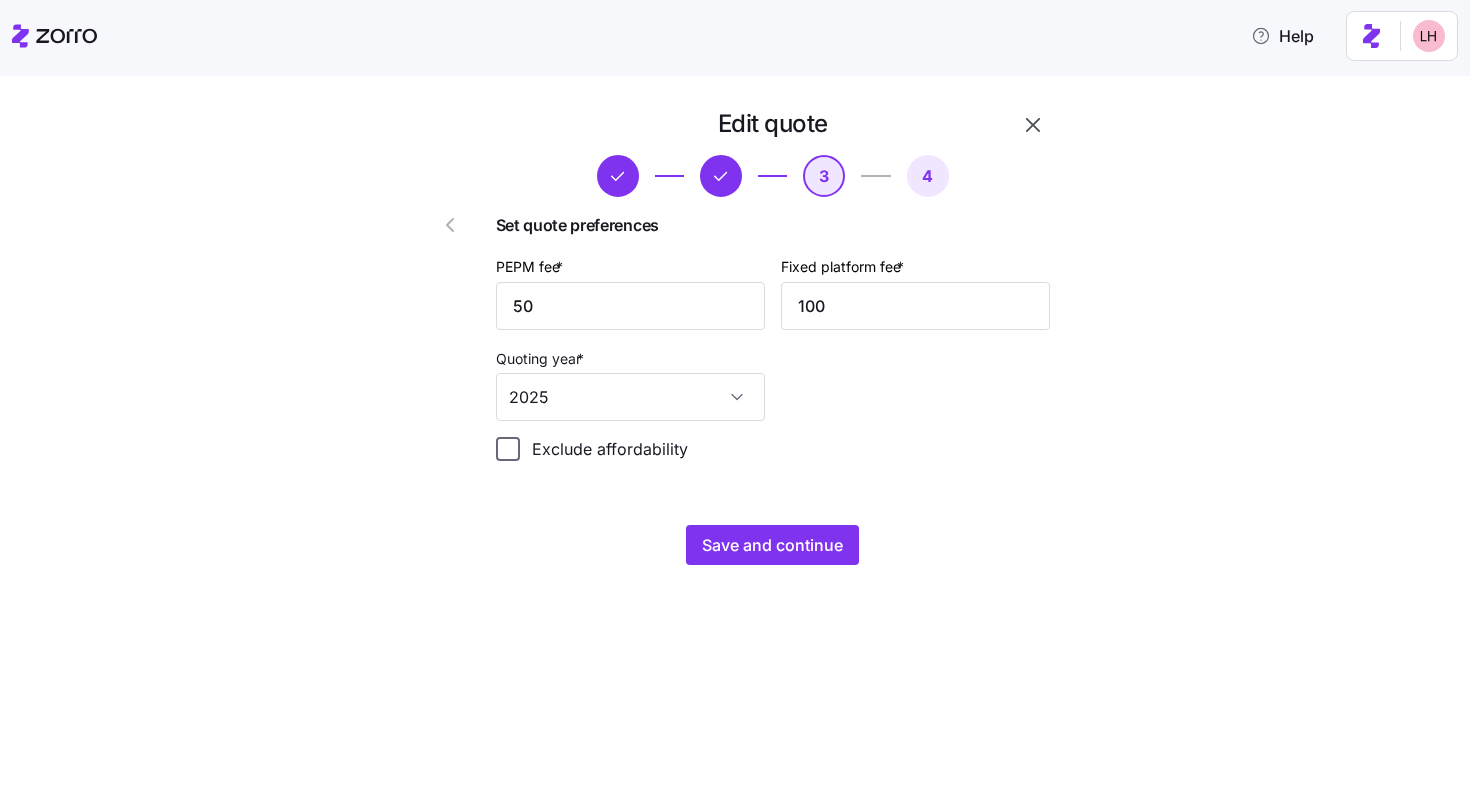 click on "Exclude affordability" at bounding box center (508, 449) 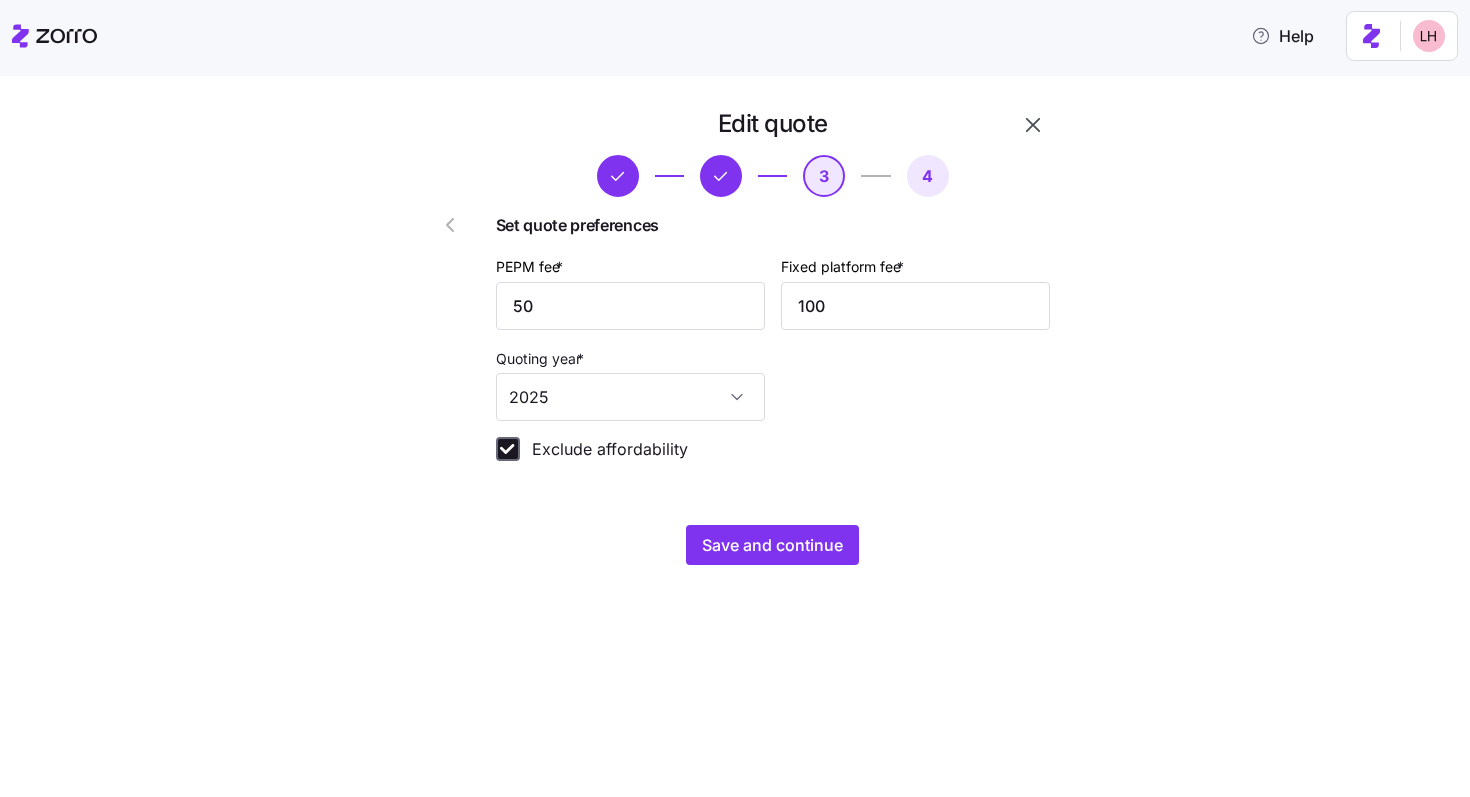 checkbox on "true" 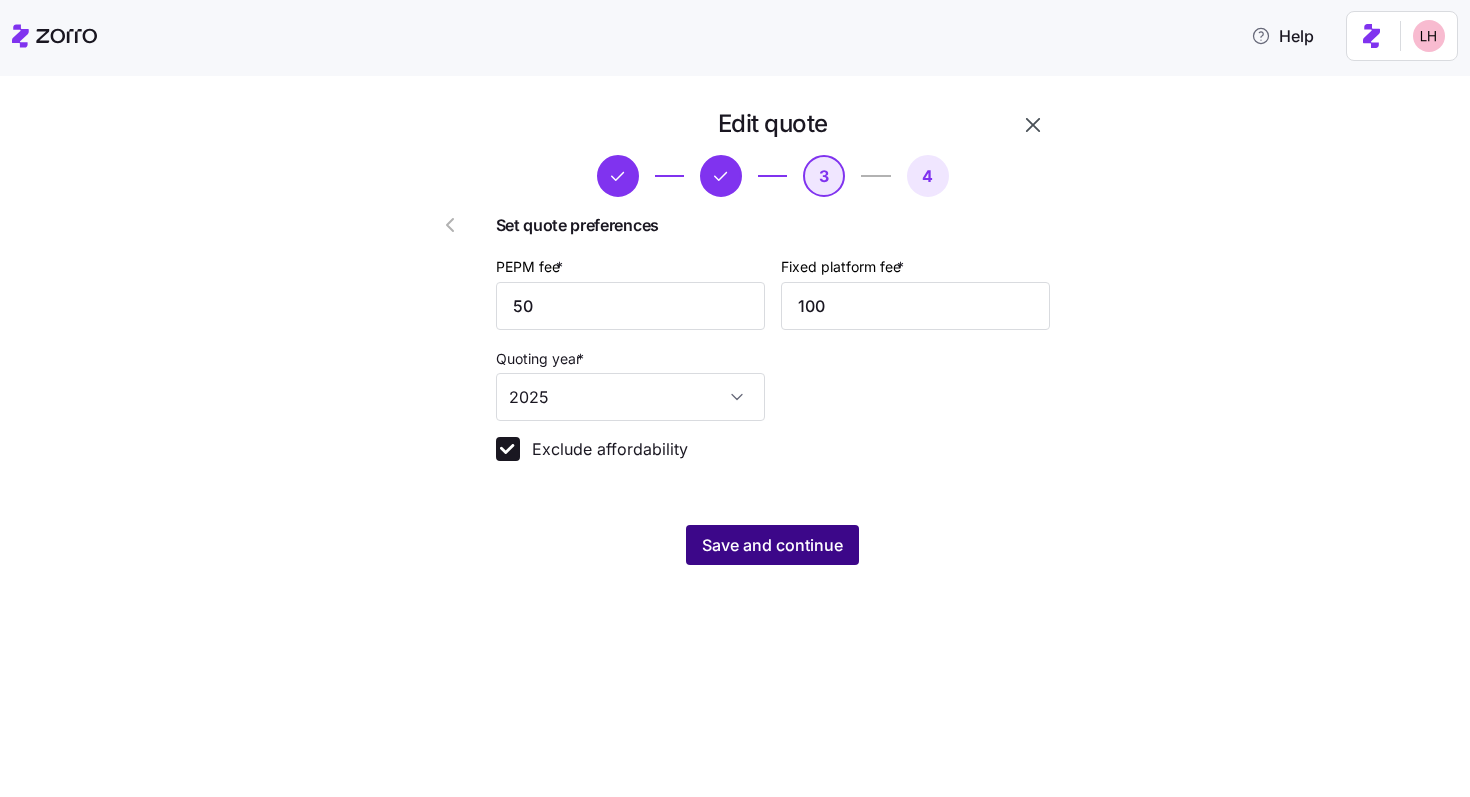 click on "Save and continue" at bounding box center [772, 545] 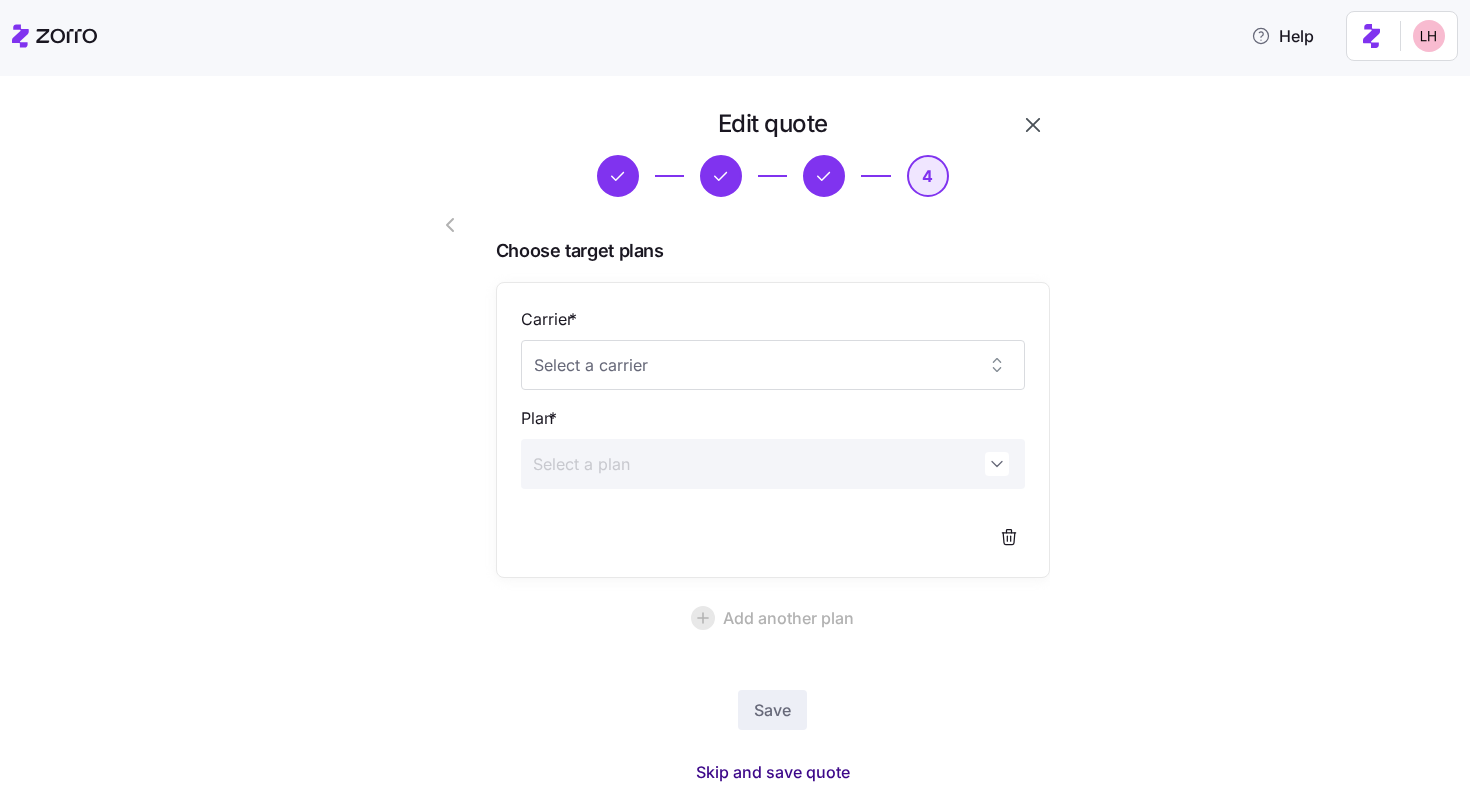 click on "Skip and save quote" at bounding box center [773, 772] 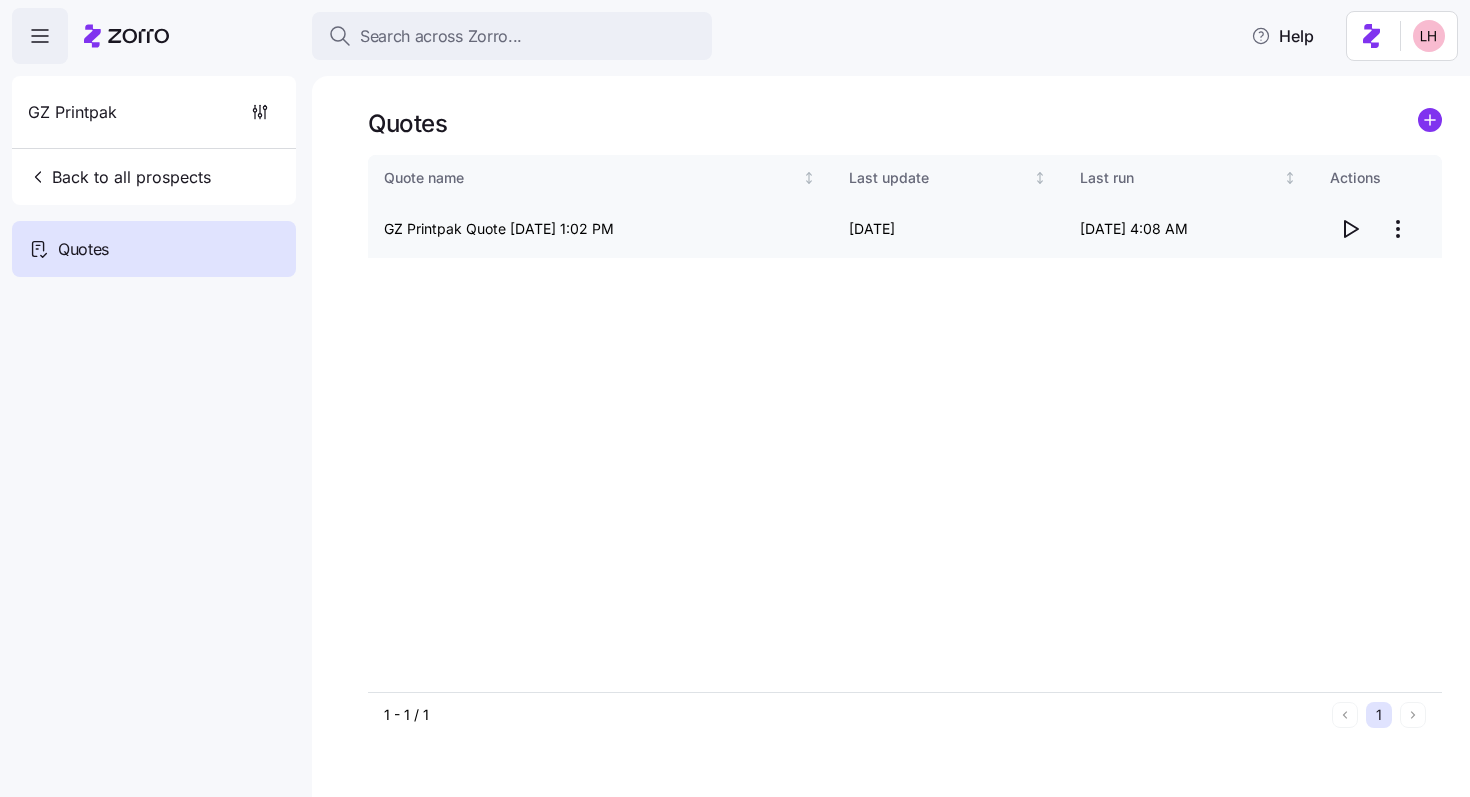 click 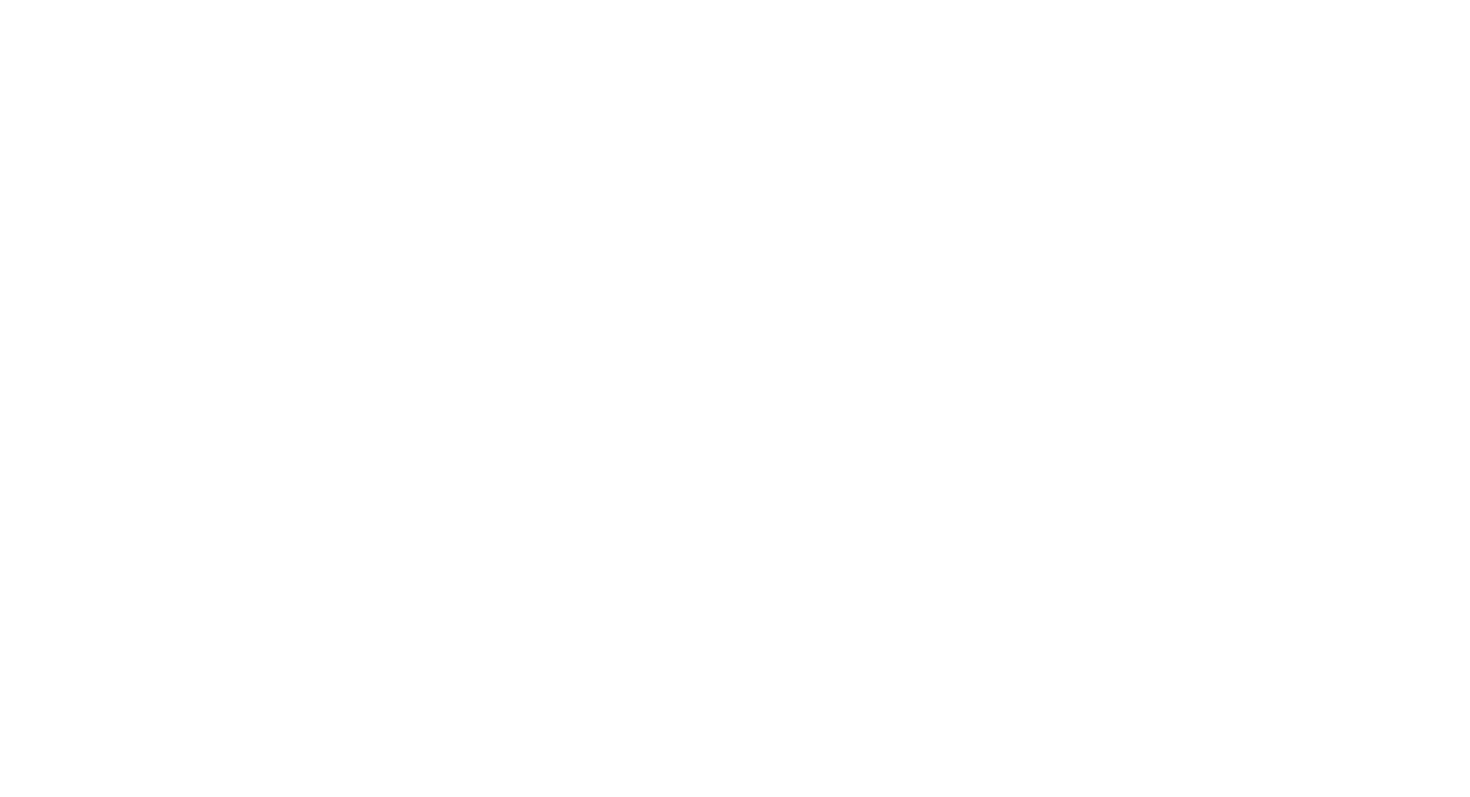 scroll, scrollTop: 0, scrollLeft: 0, axis: both 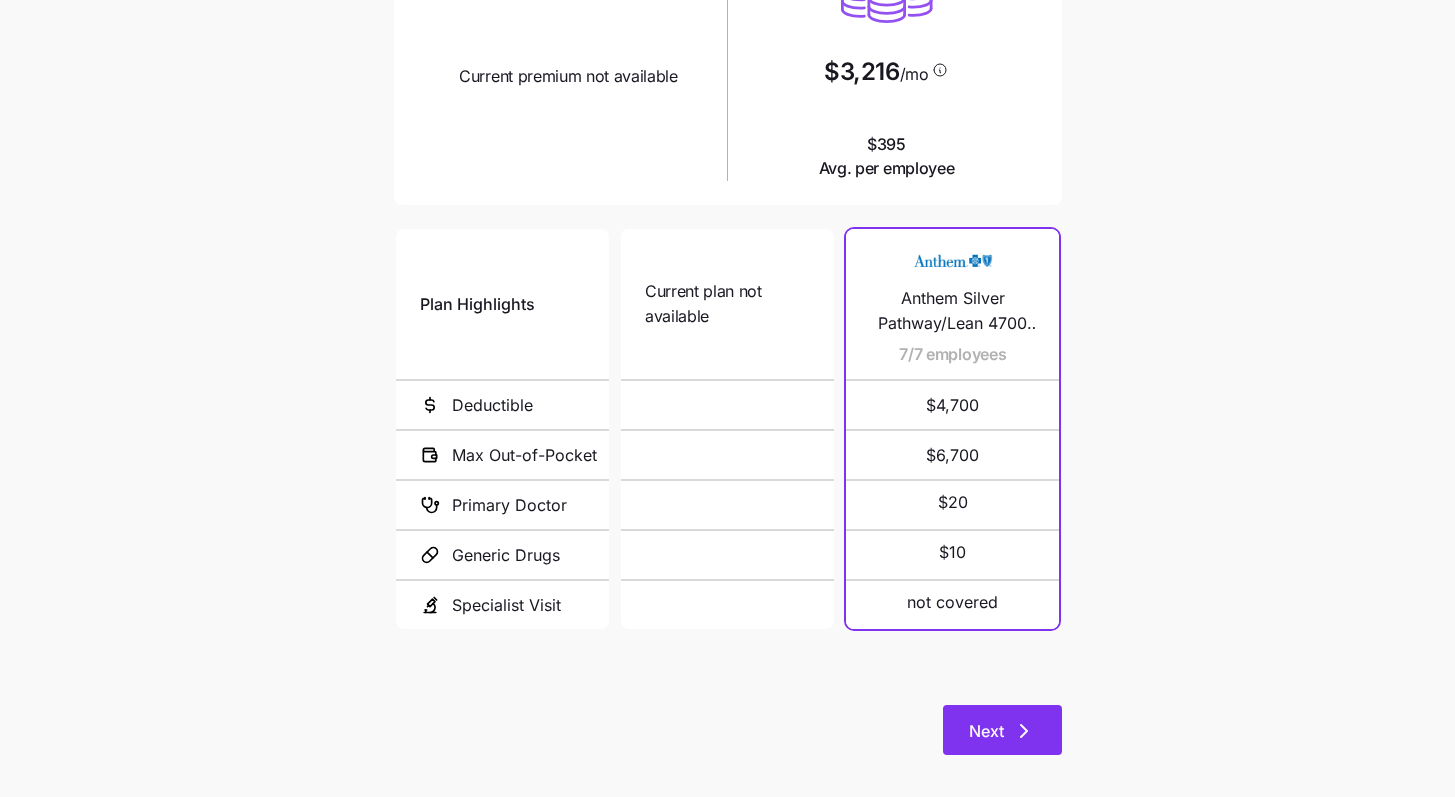 click on "Next" at bounding box center [986, 731] 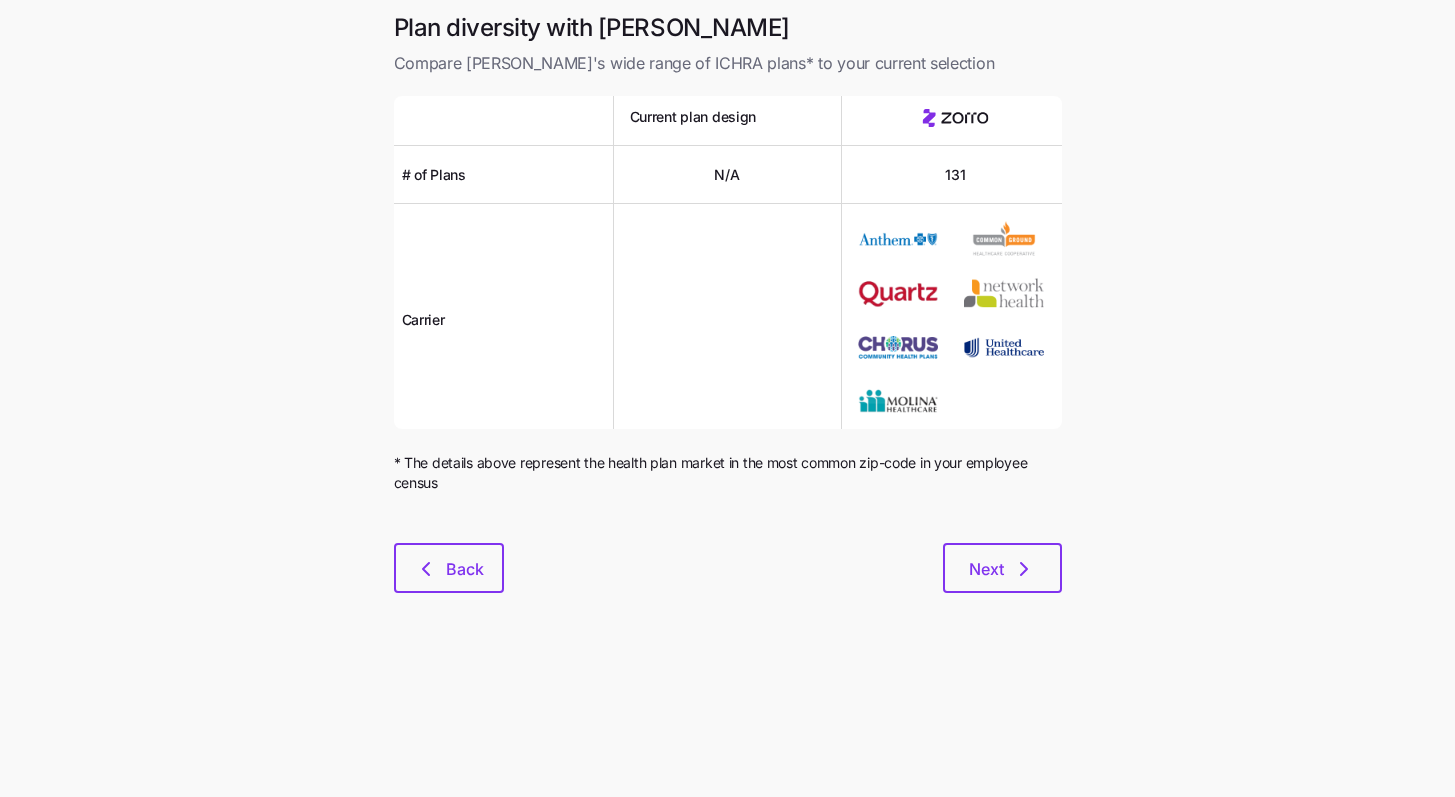 scroll, scrollTop: 0, scrollLeft: 0, axis: both 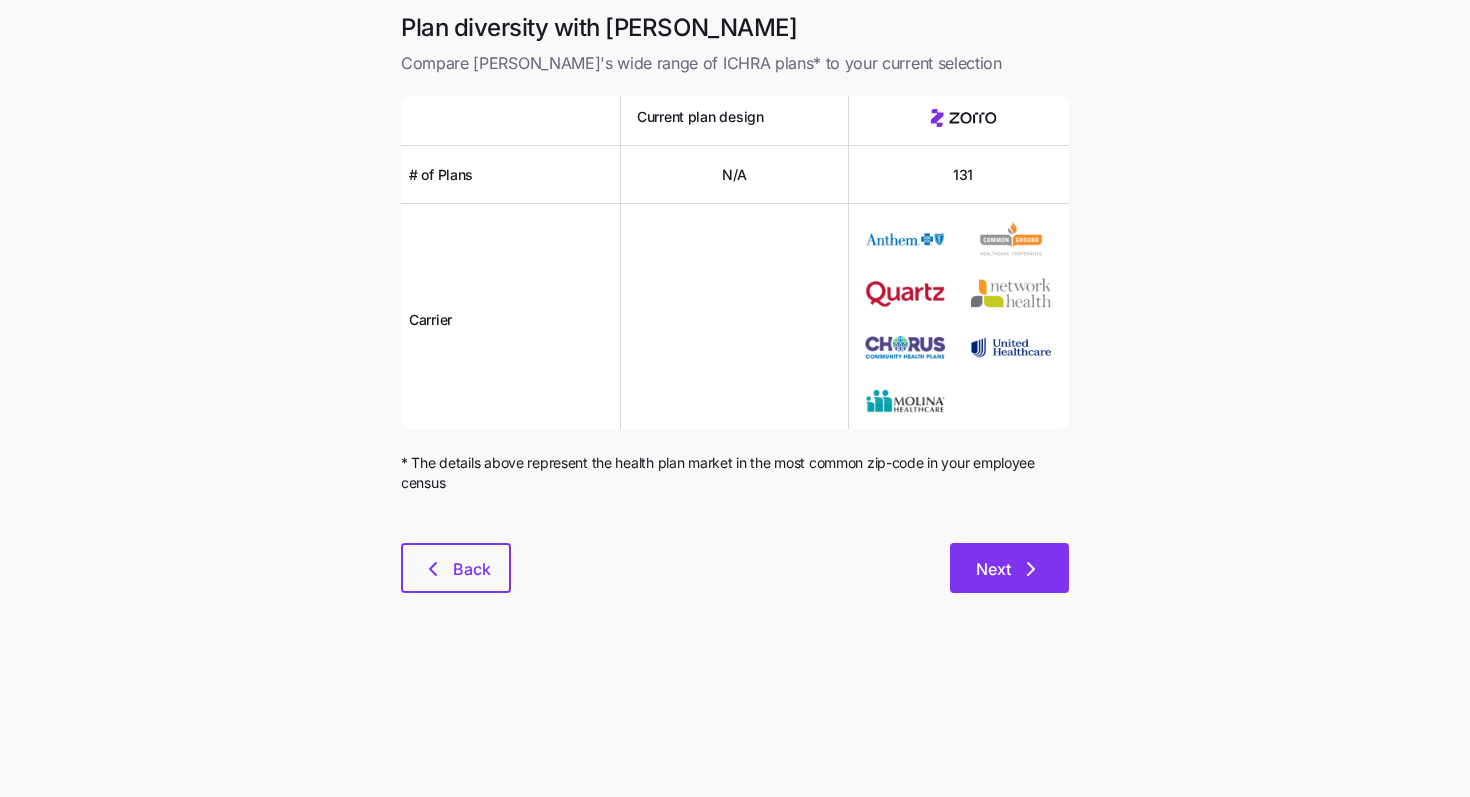 click 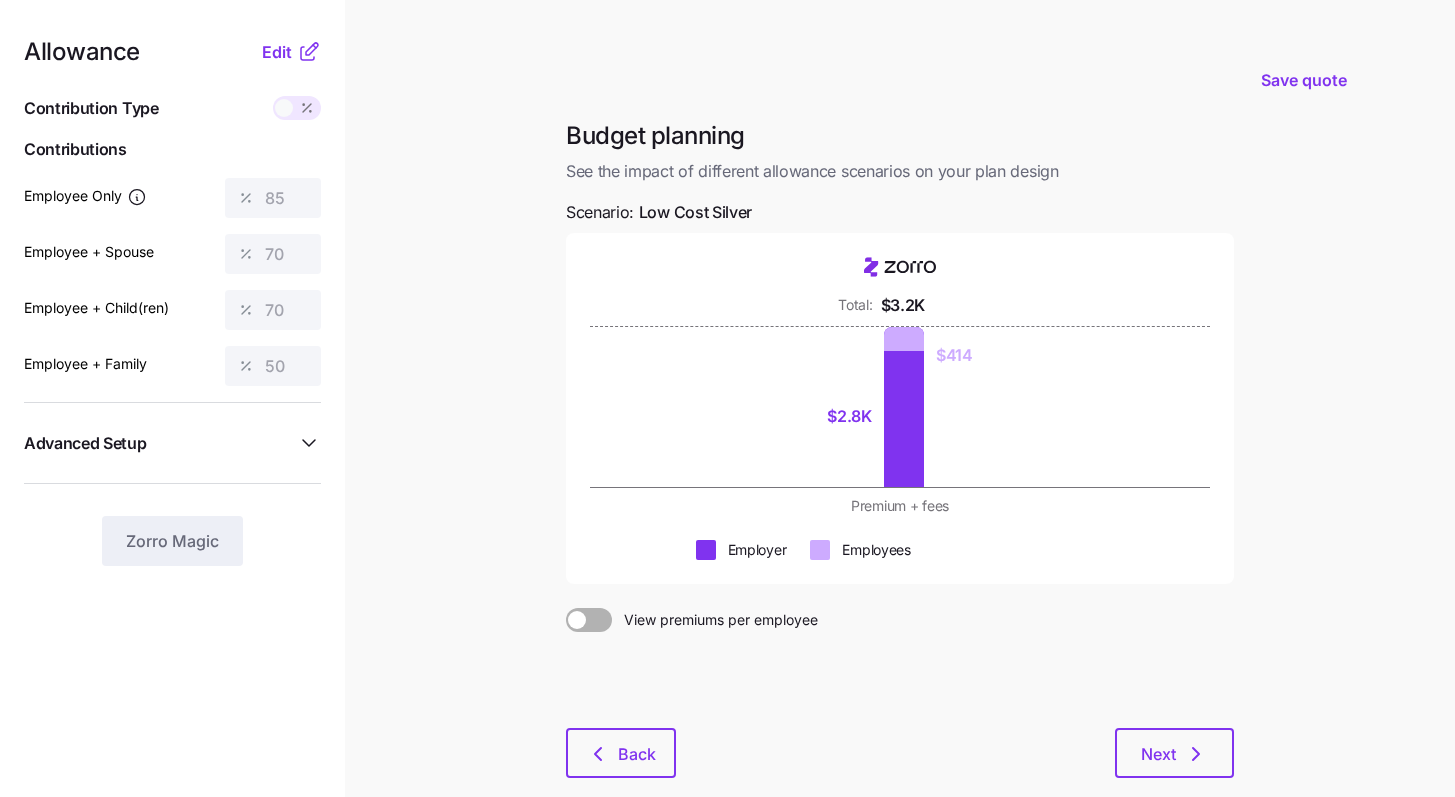 click at bounding box center (284, 108) 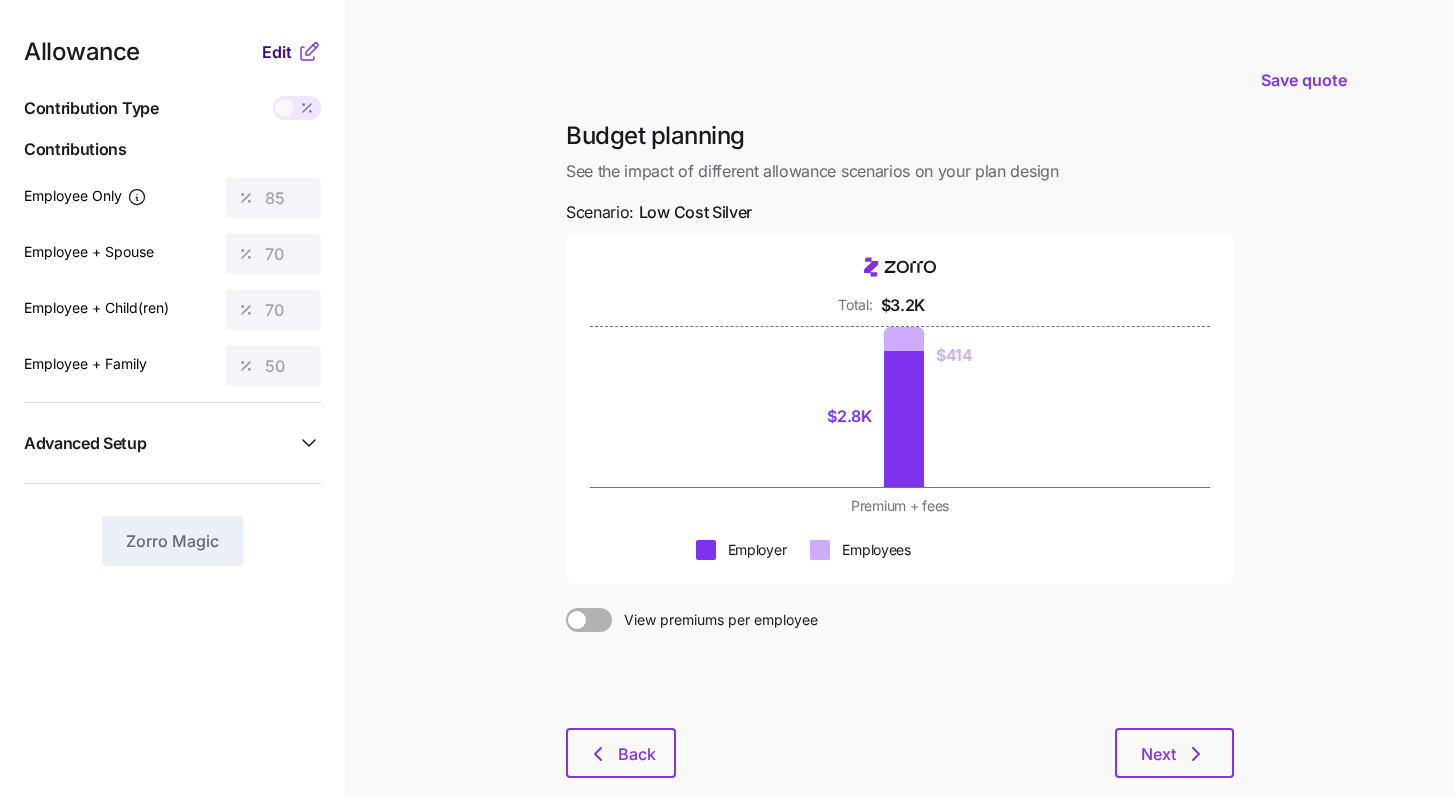 click on "Edit" at bounding box center [277, 52] 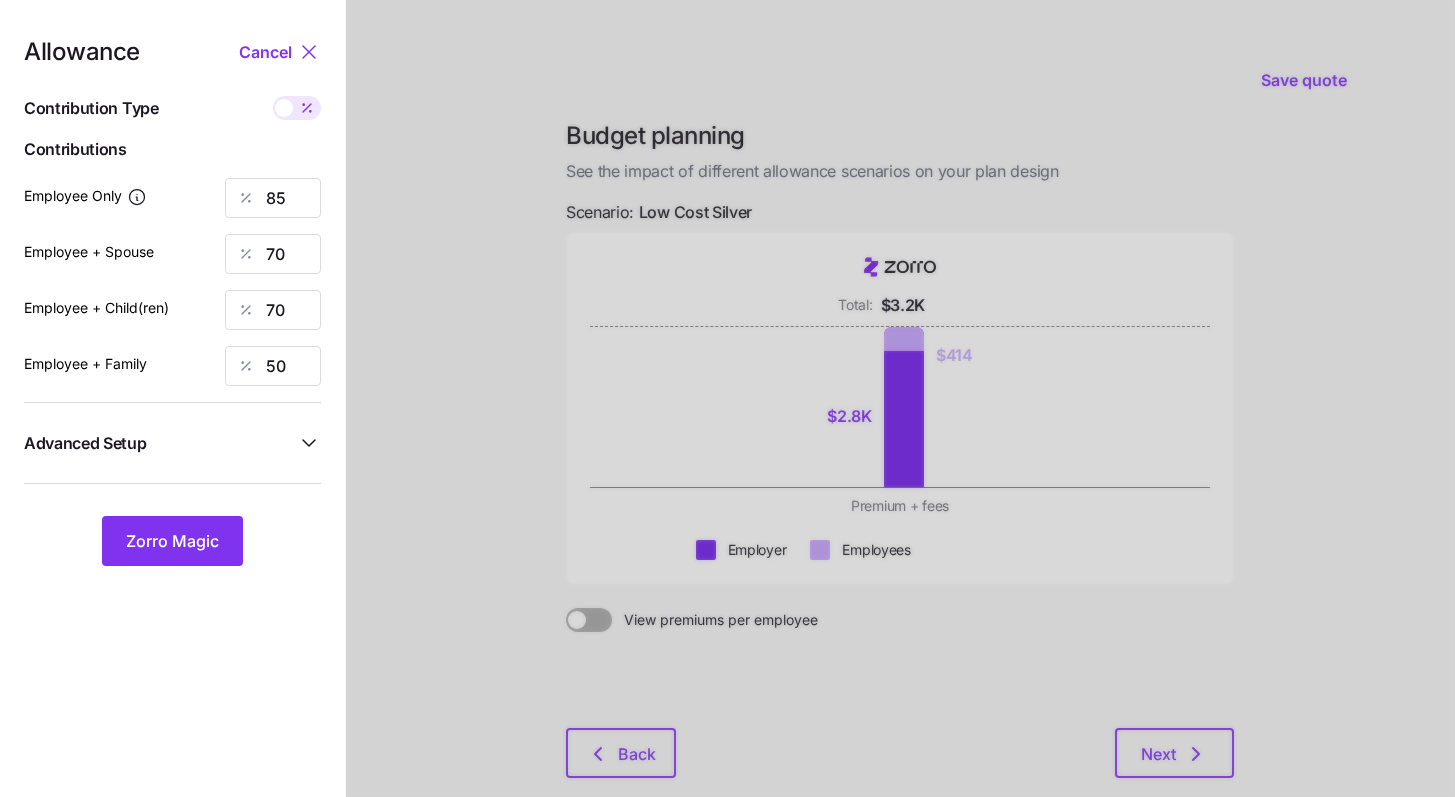 click at bounding box center (284, 108) 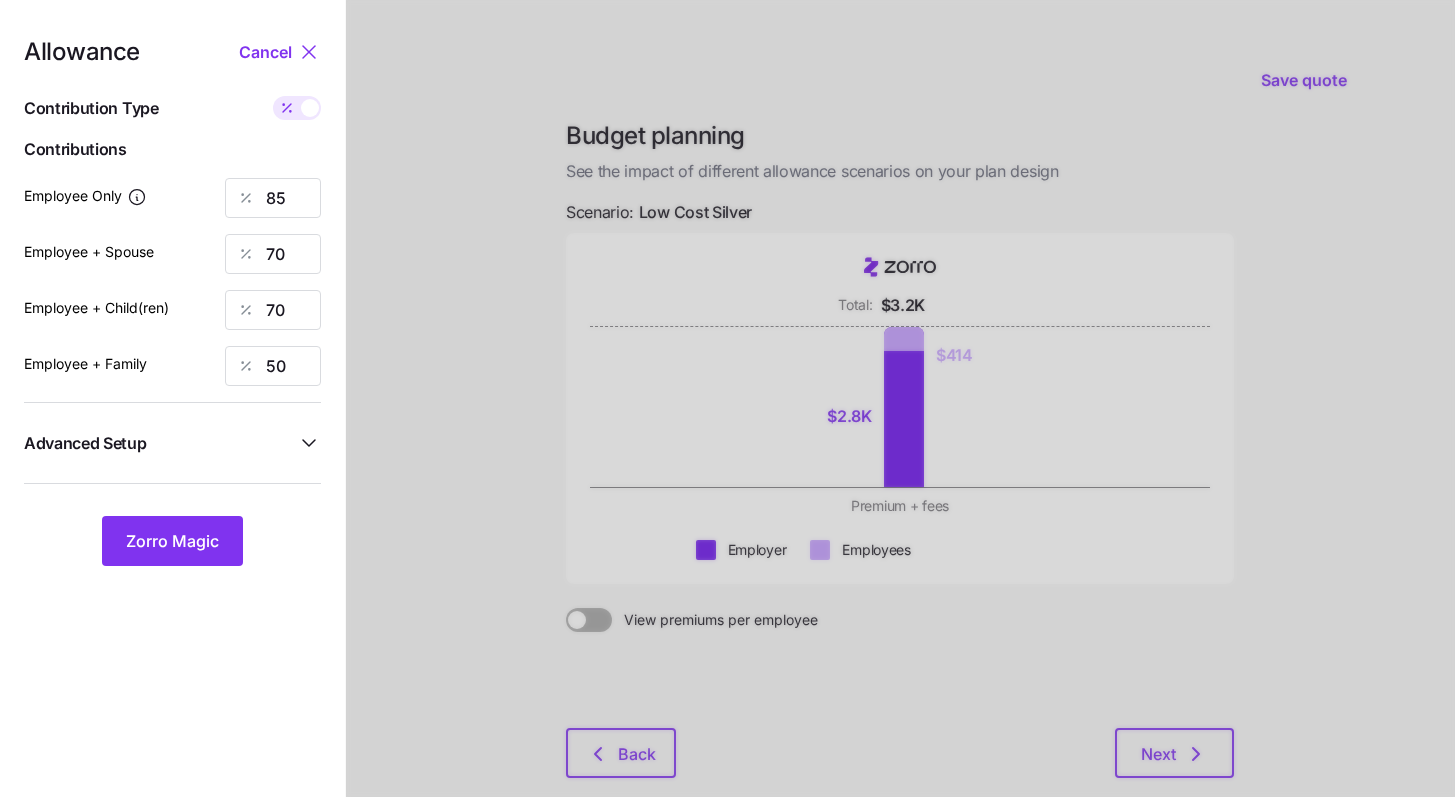 type on "336" 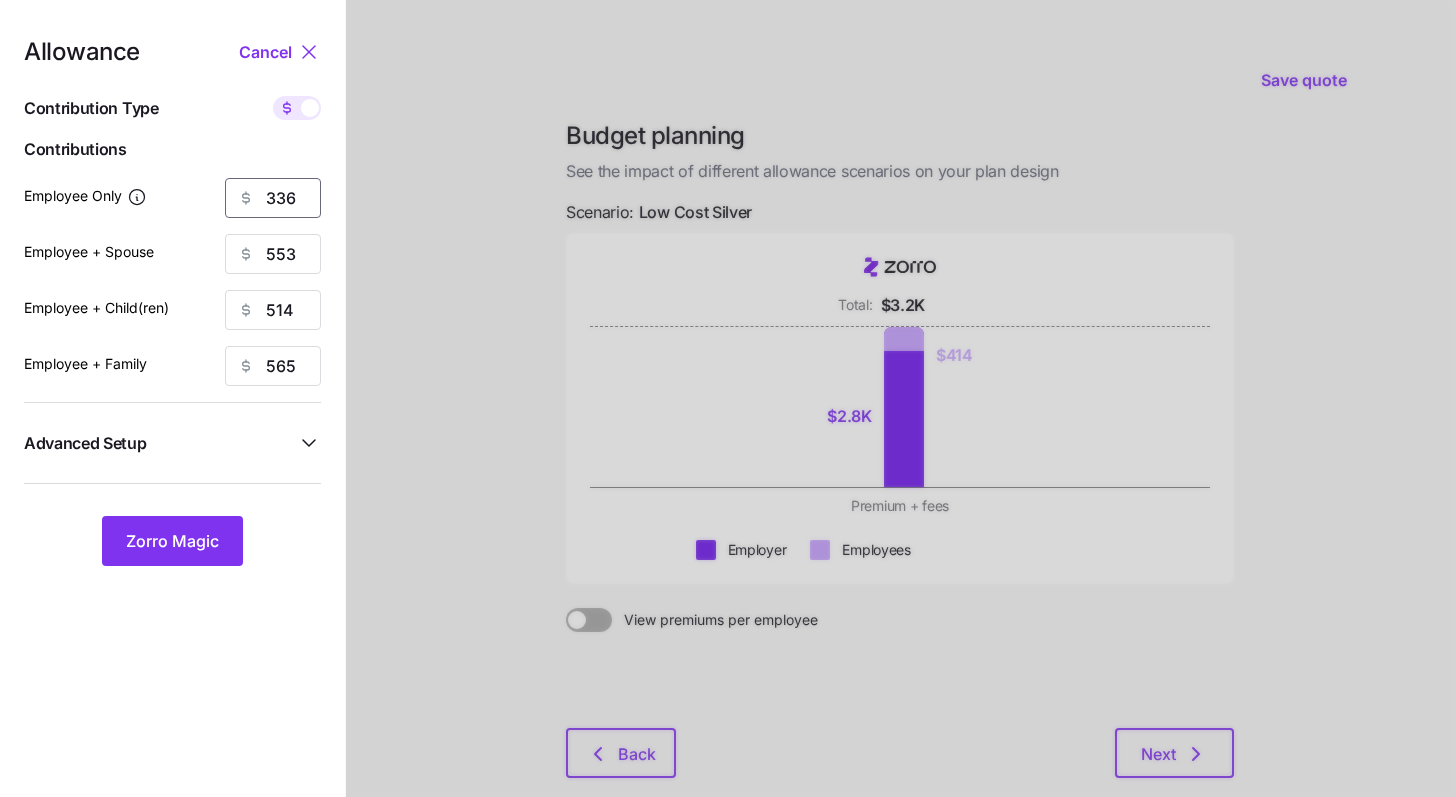 click on "336" at bounding box center [273, 198] 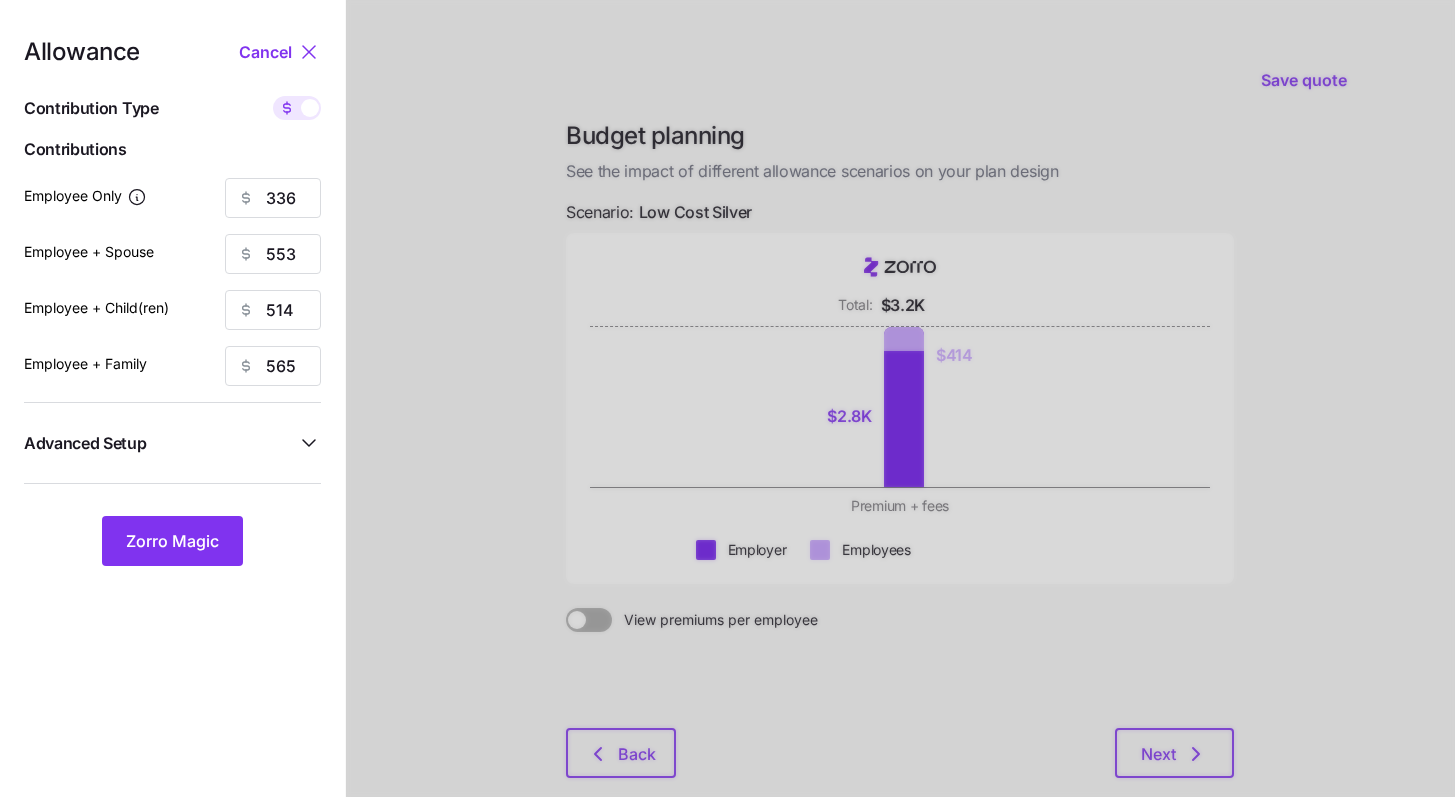 click at bounding box center [310, 108] 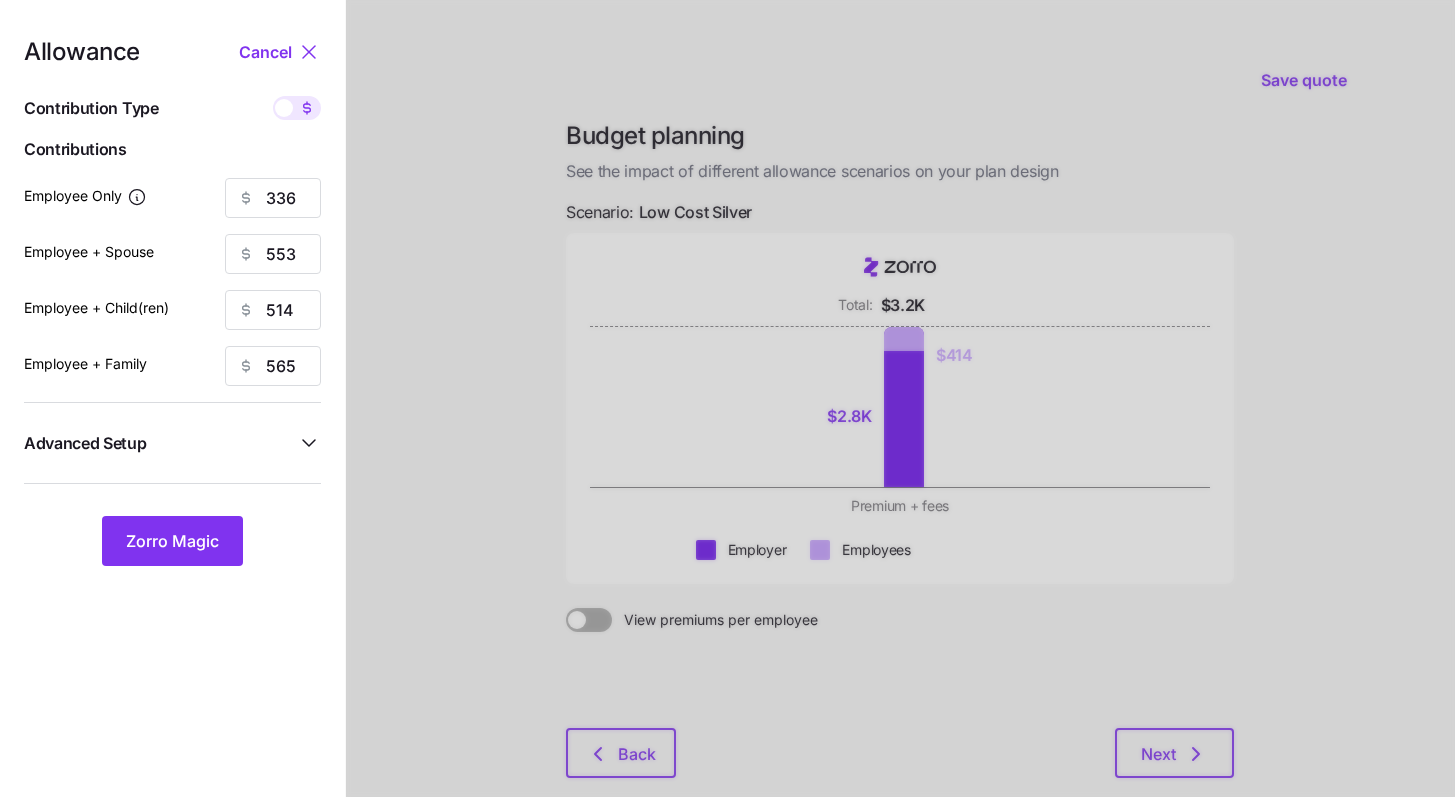type on "85" 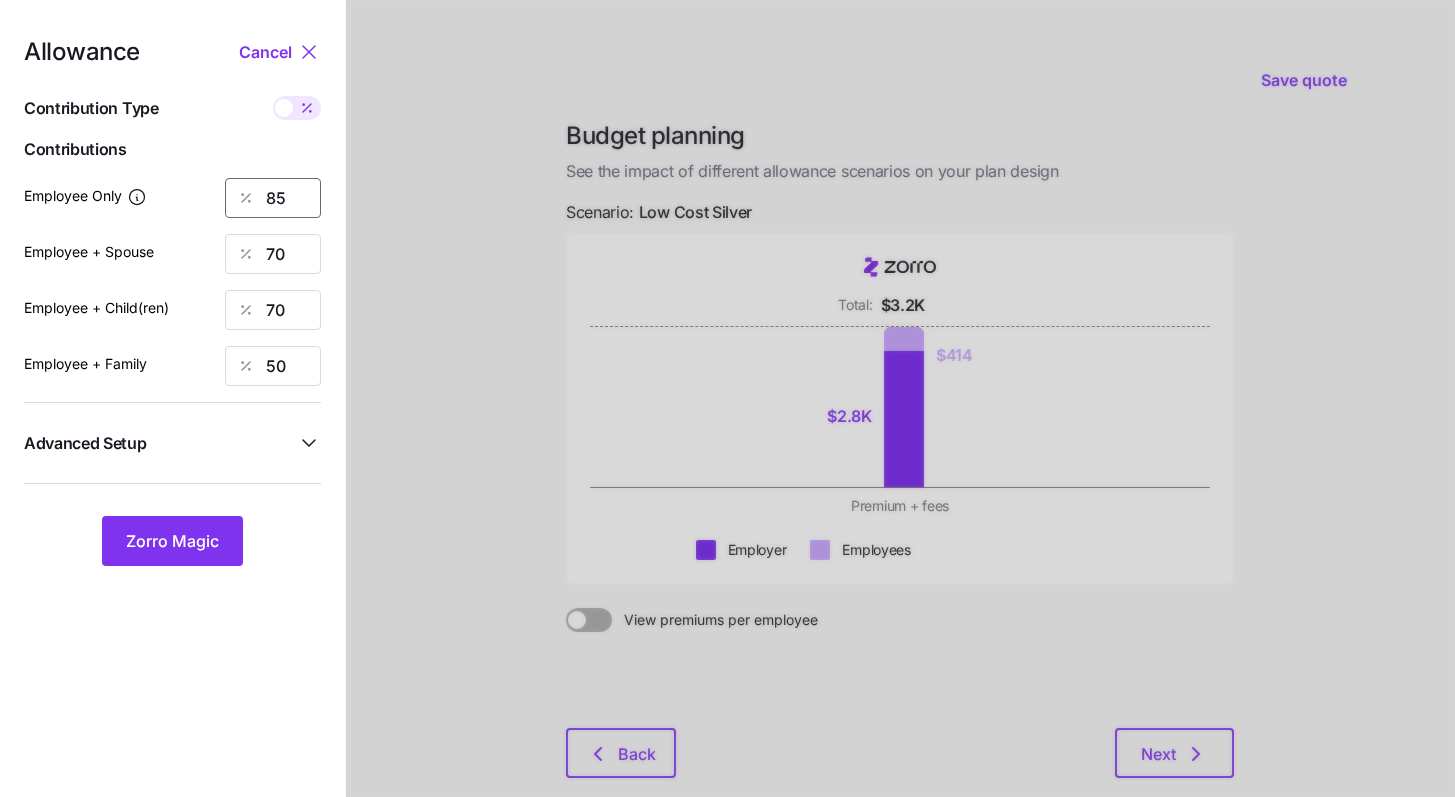 click on "85" at bounding box center [273, 198] 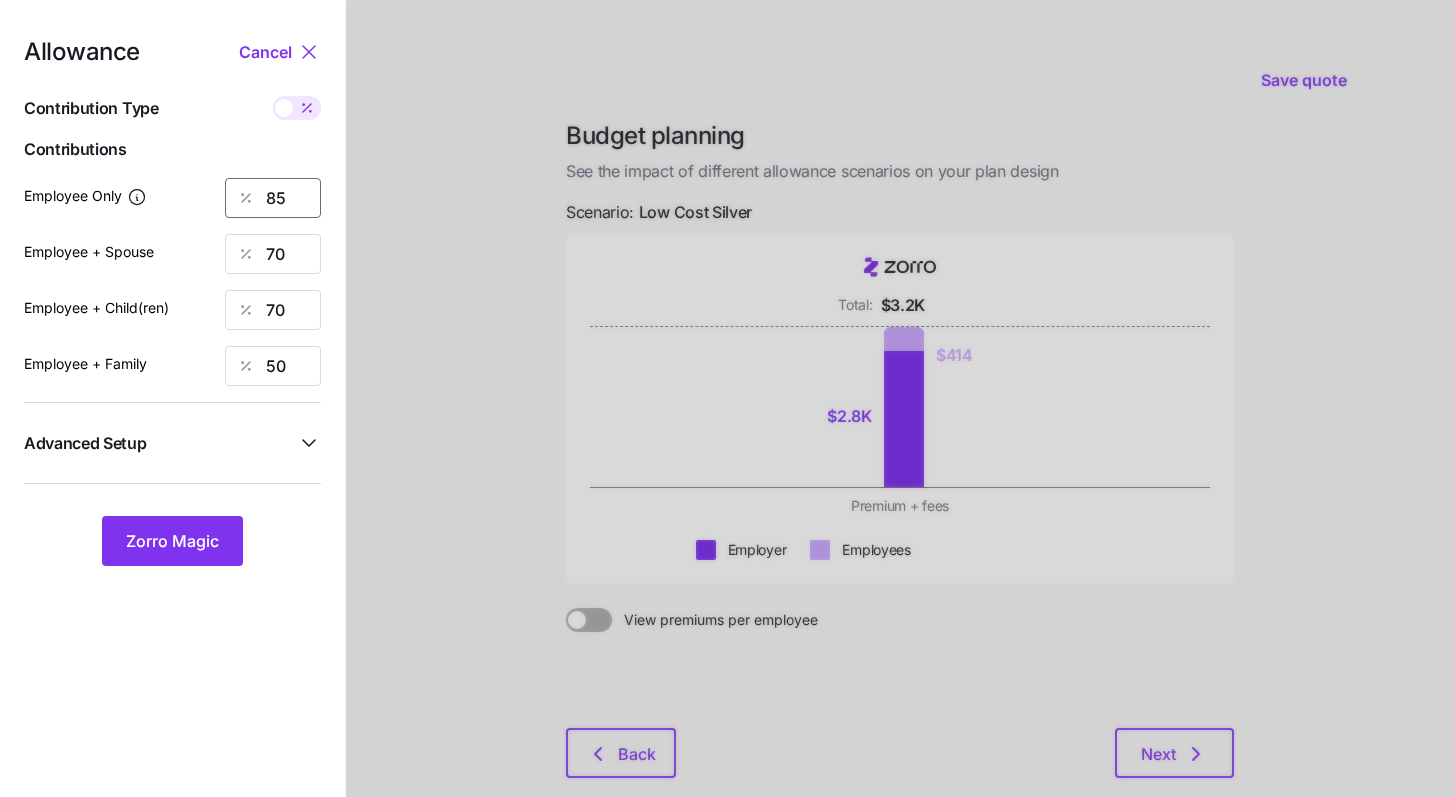 type on "8" 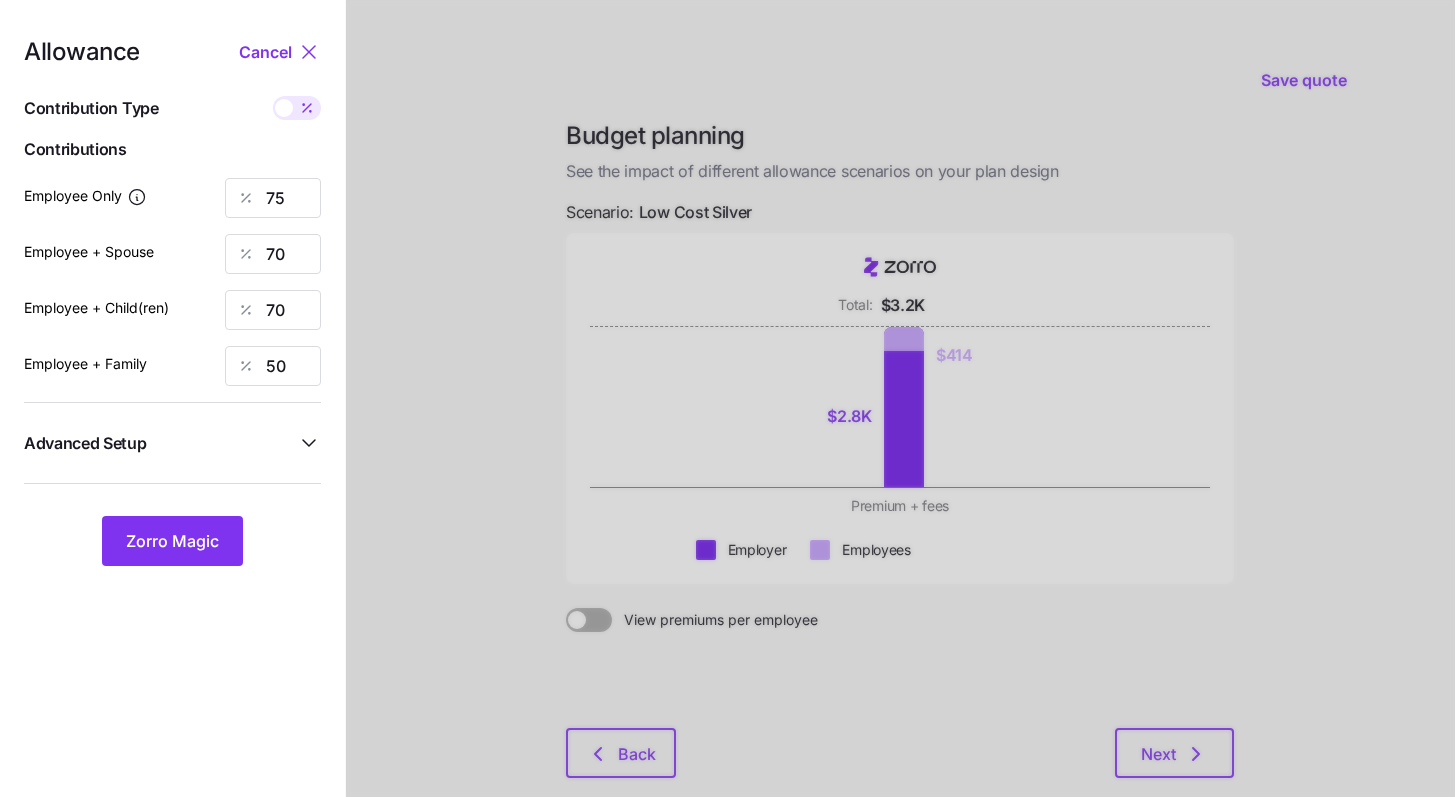 click on "Advanced Setup" at bounding box center (172, 443) 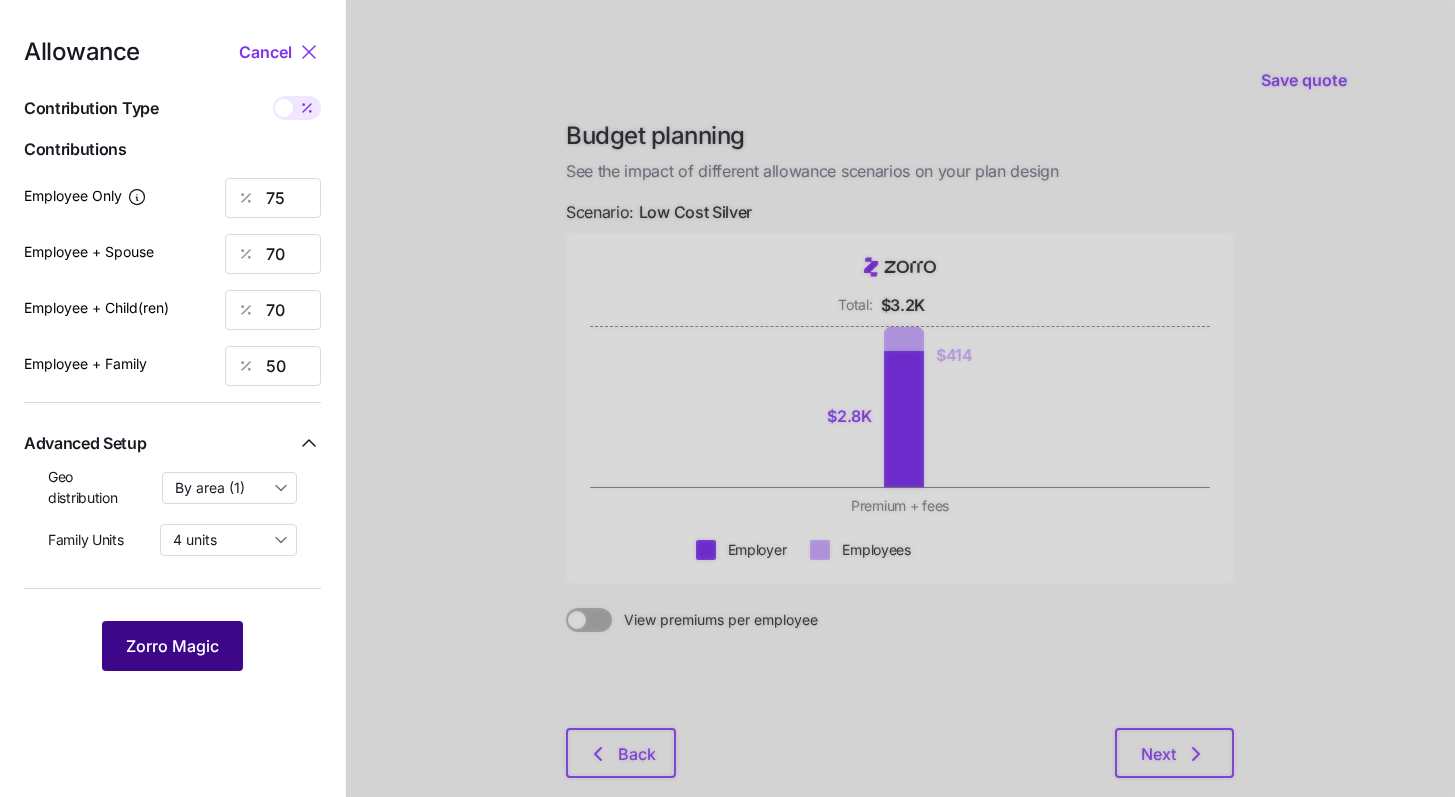 click on "Zorro Magic" at bounding box center (172, 646) 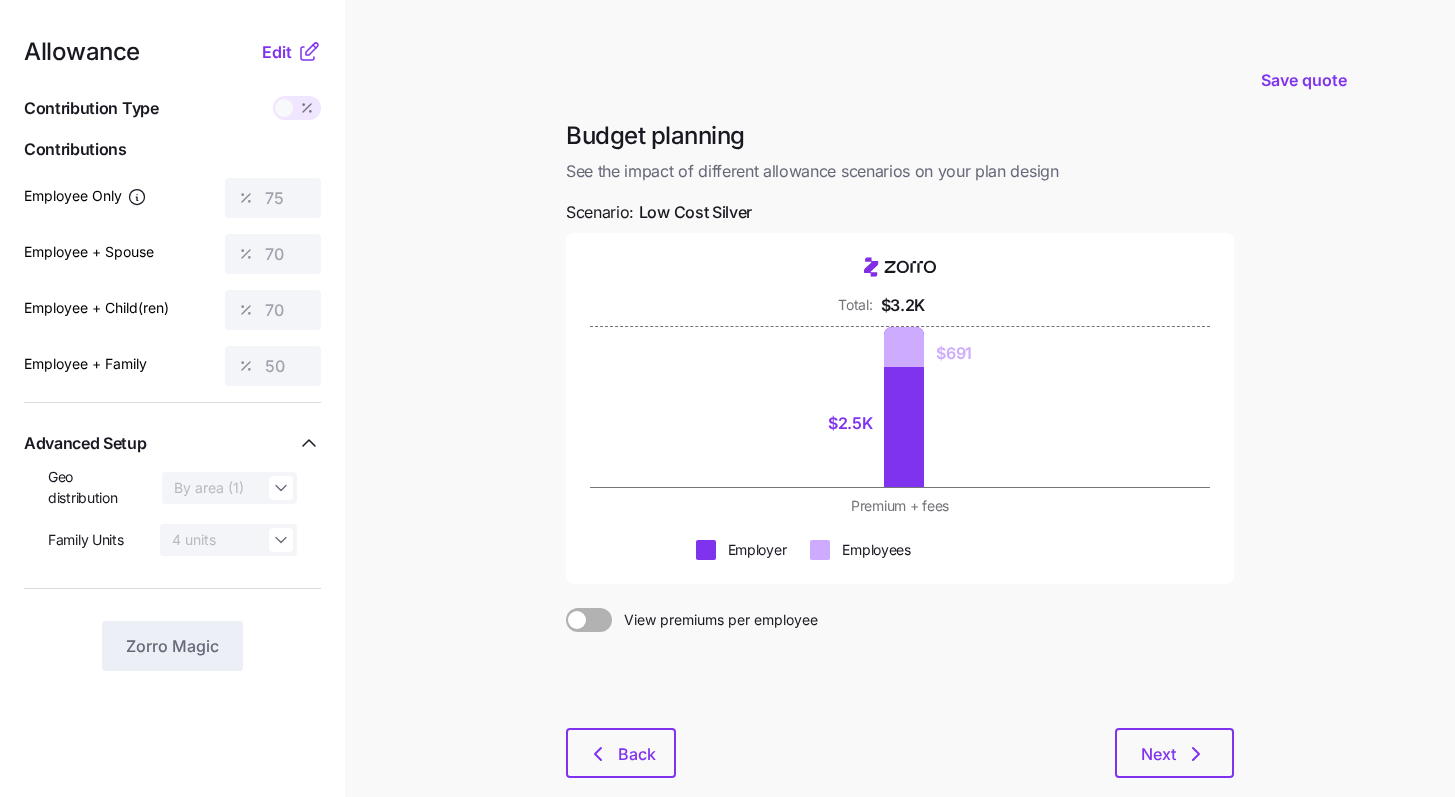 click at bounding box center [284, 108] 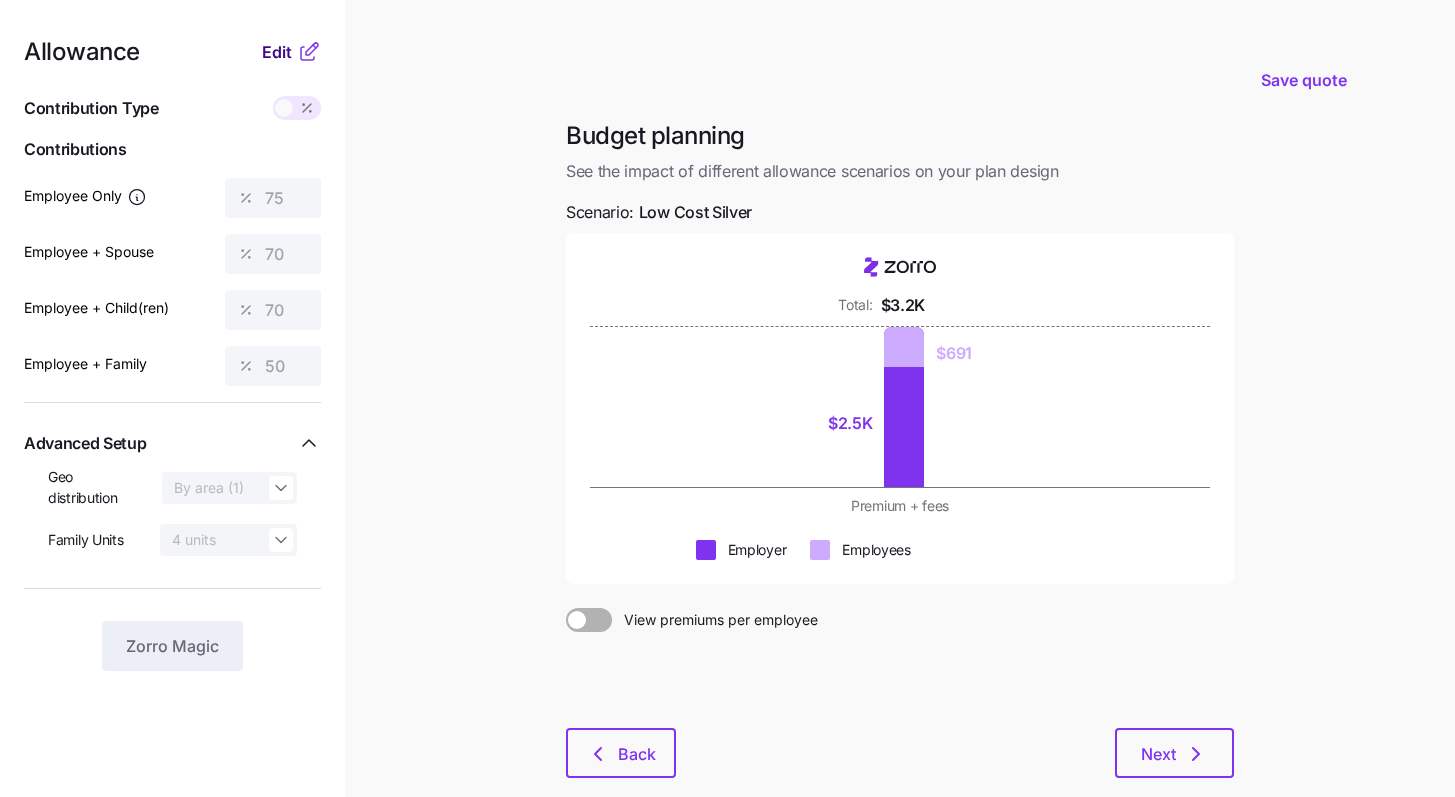 click on "Edit" at bounding box center (277, 52) 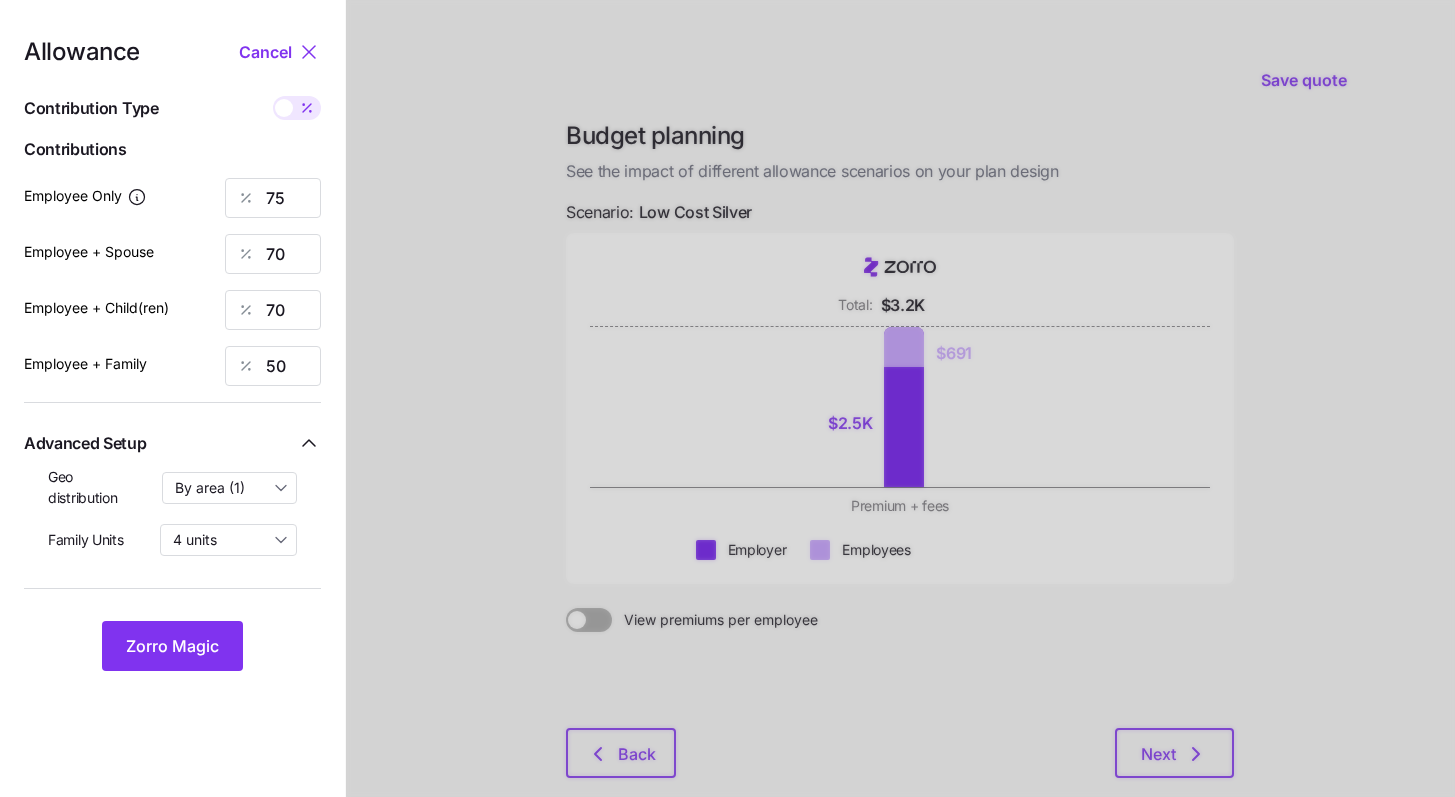 click at bounding box center [307, 108] 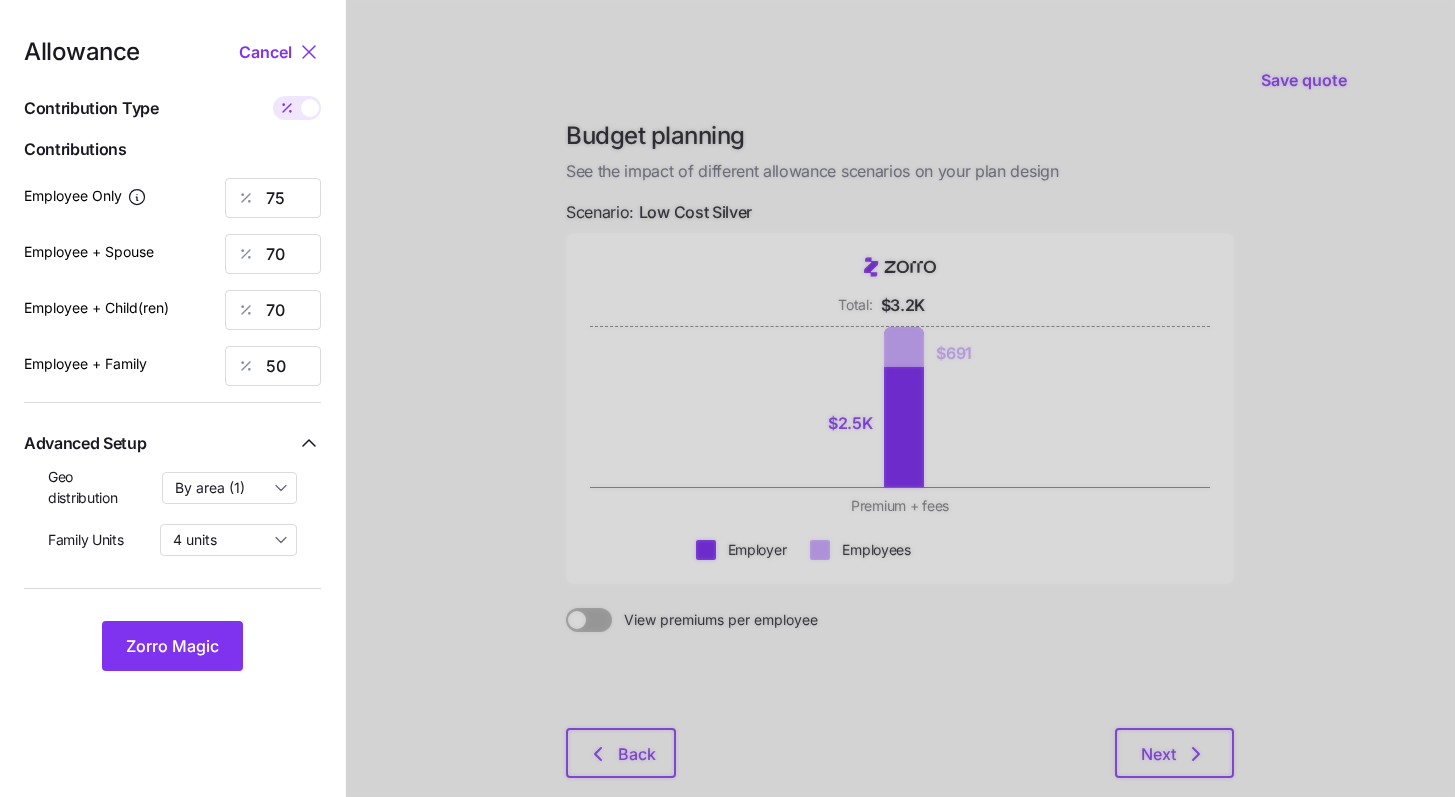 type on "296" 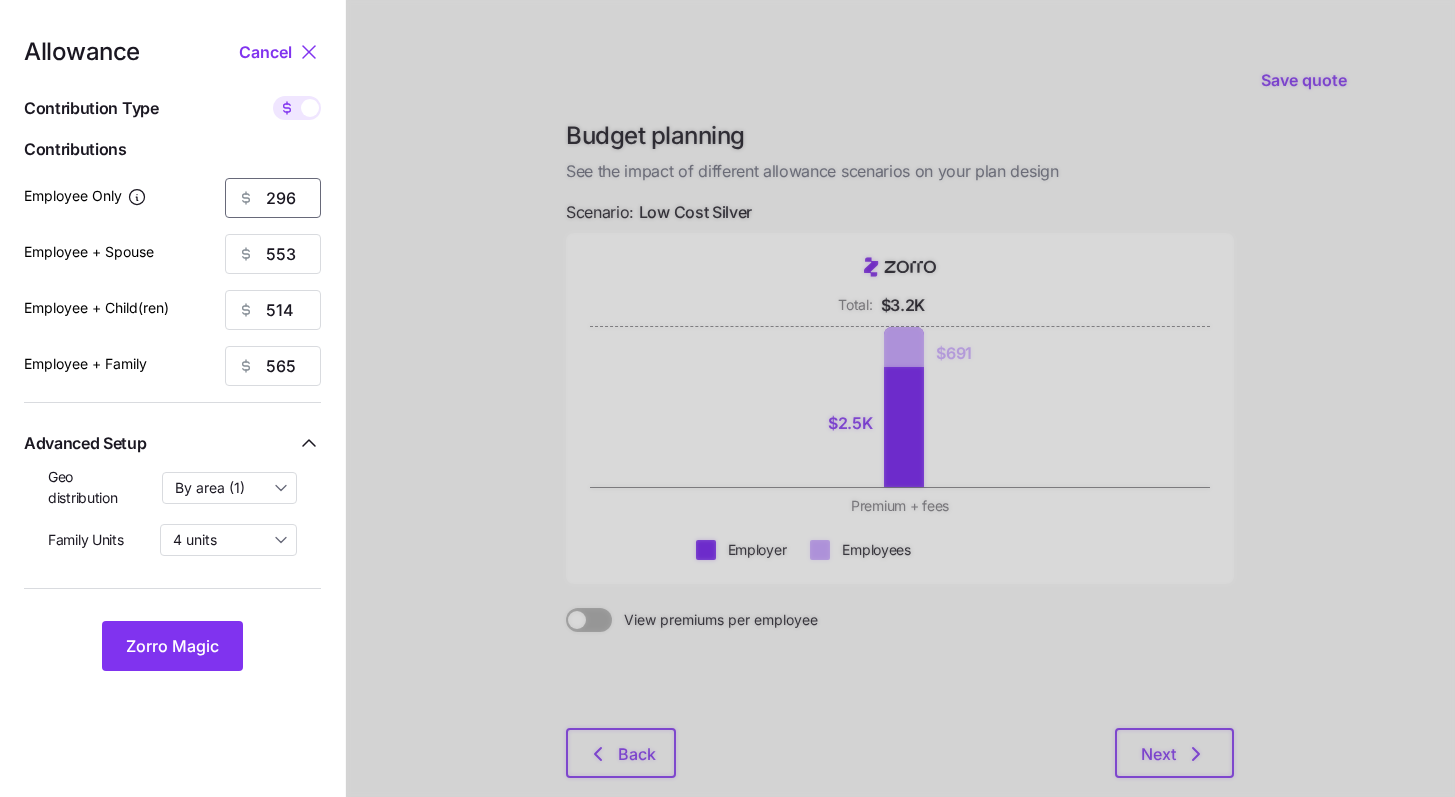 click on "296" at bounding box center [273, 198] 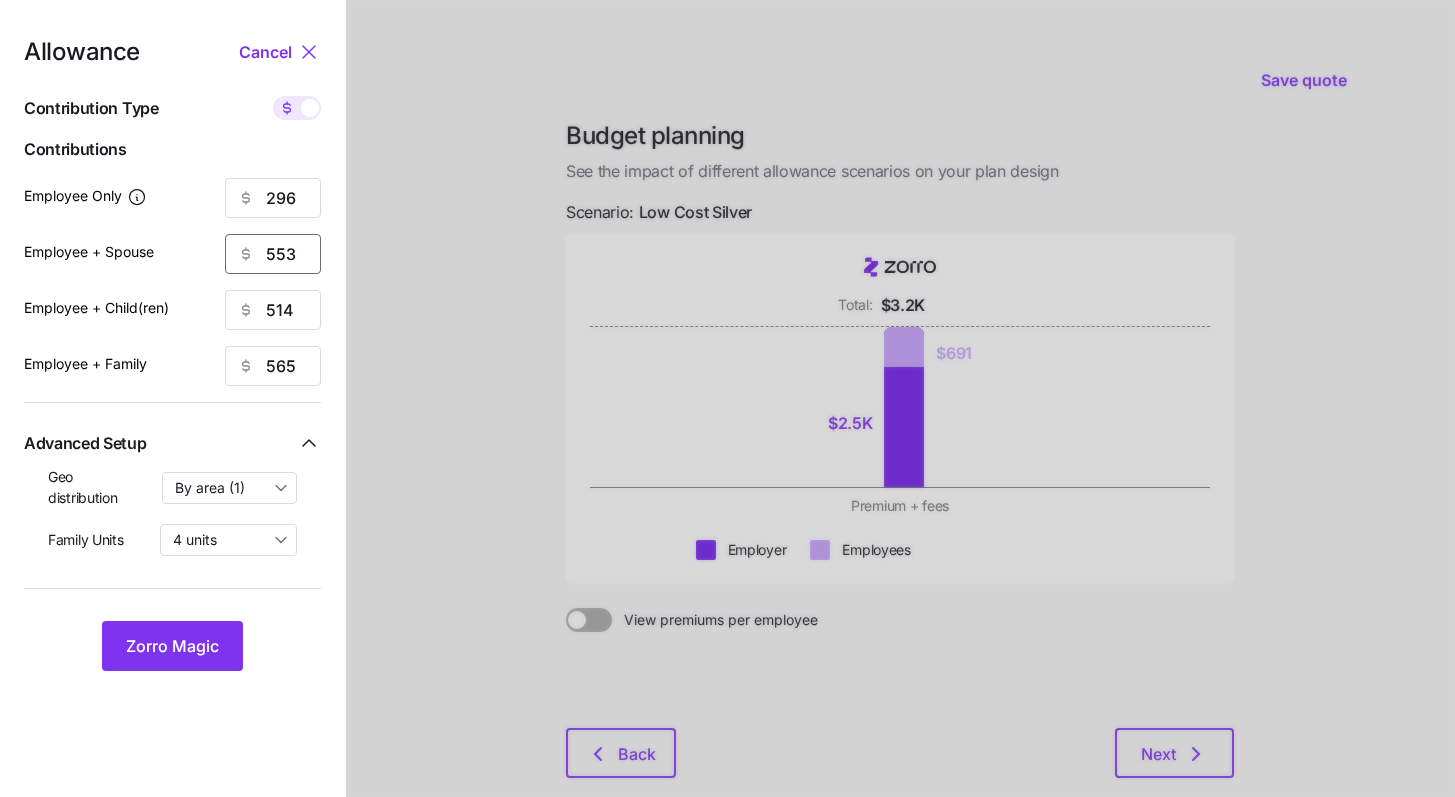 click on "553" at bounding box center (273, 254) 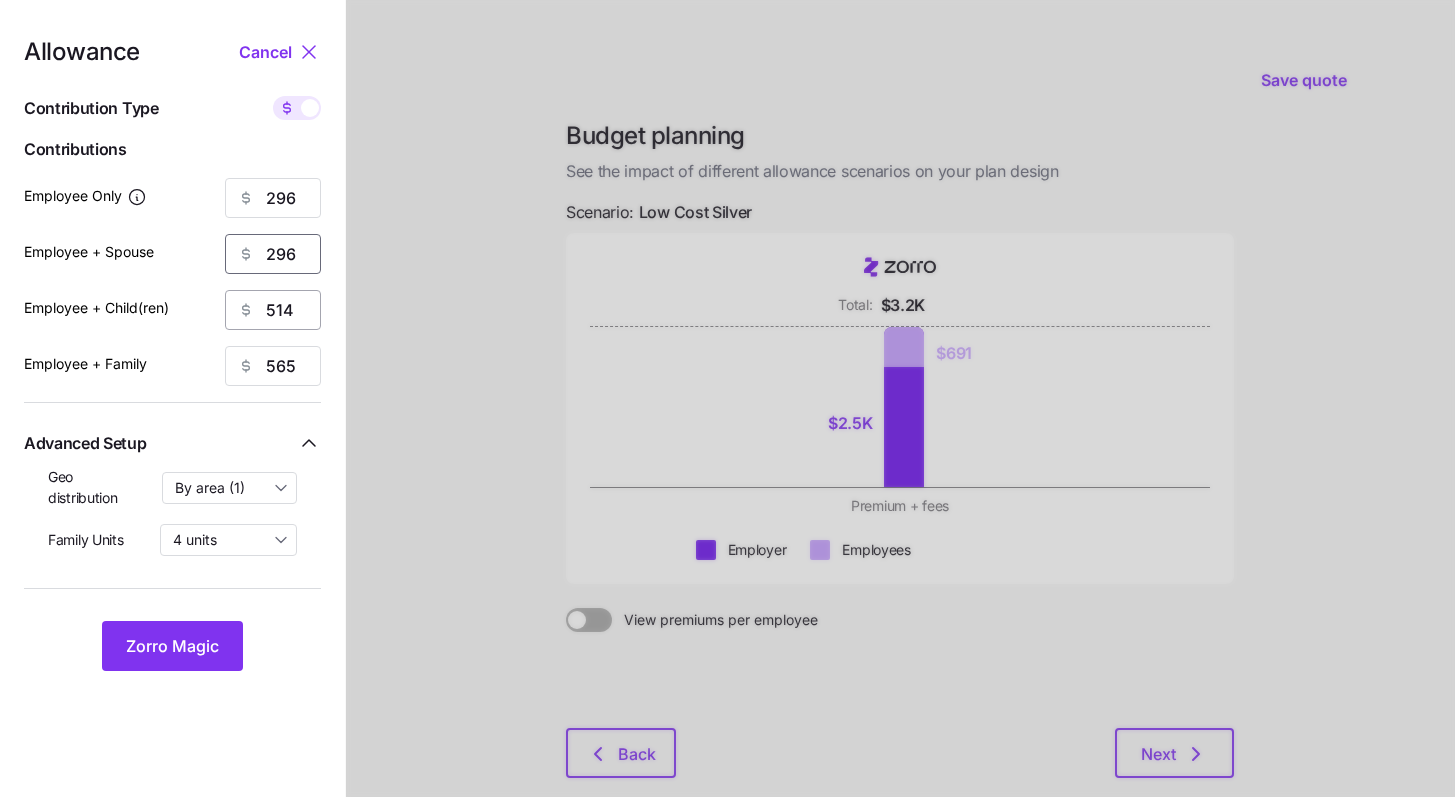 type on "296" 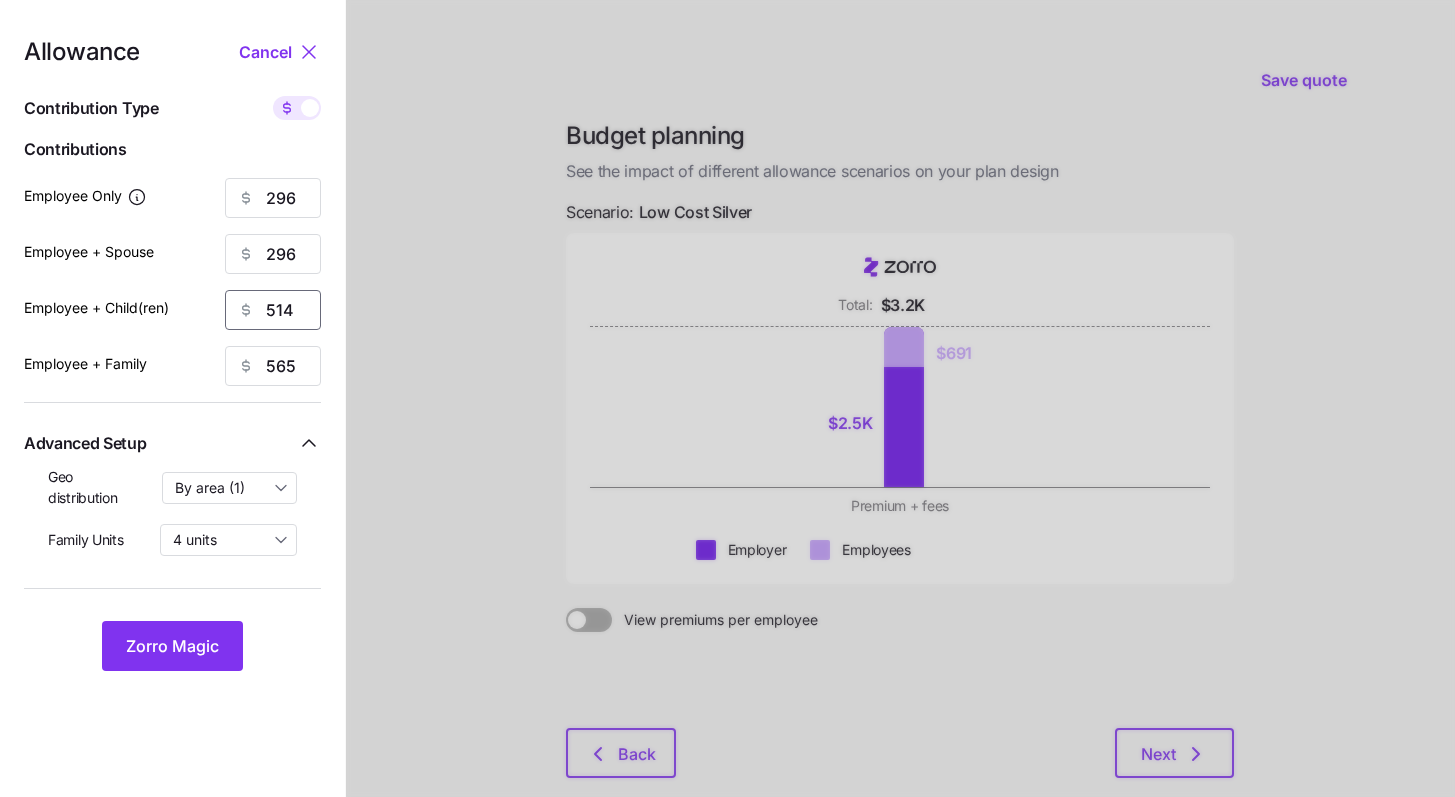 click on "514" at bounding box center [273, 310] 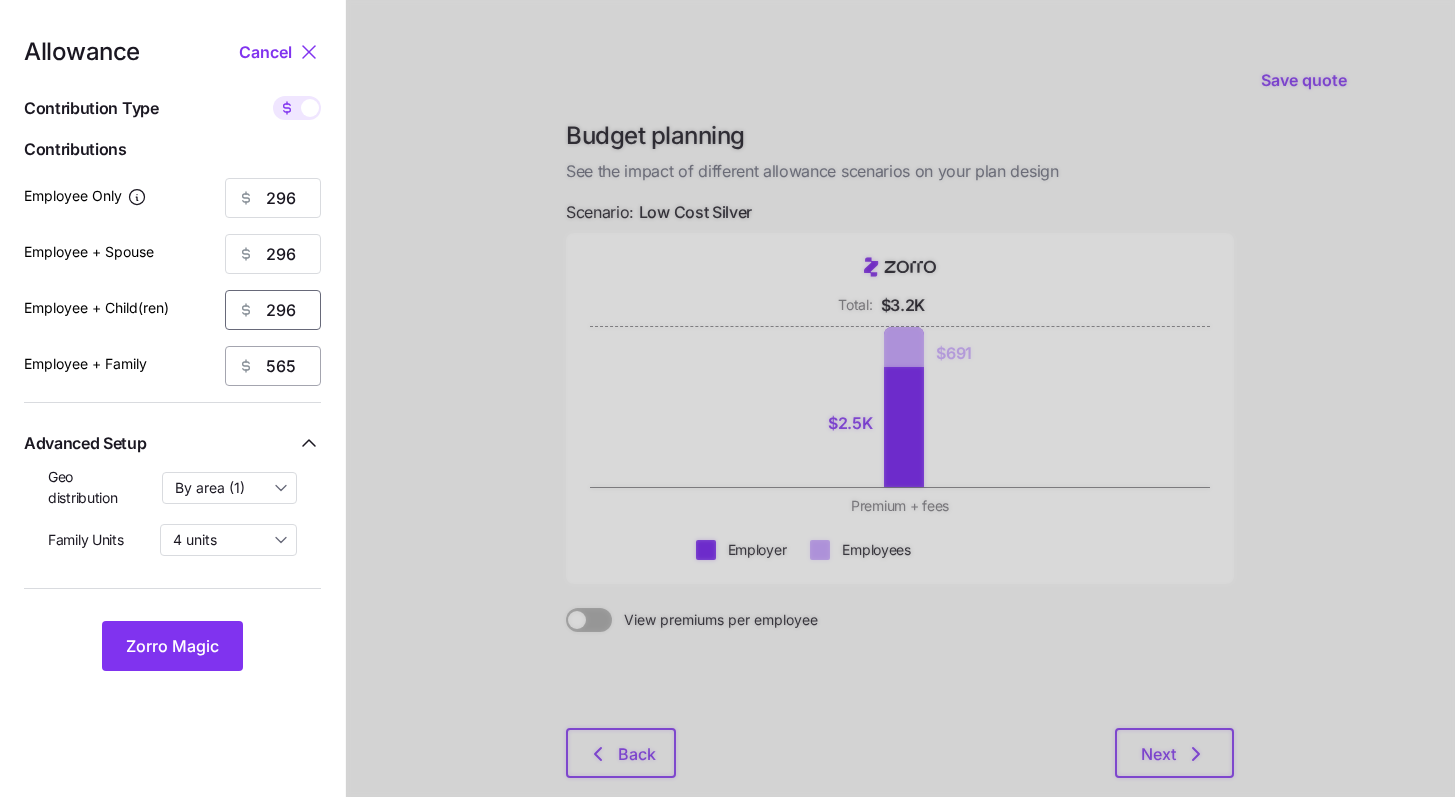type on "296" 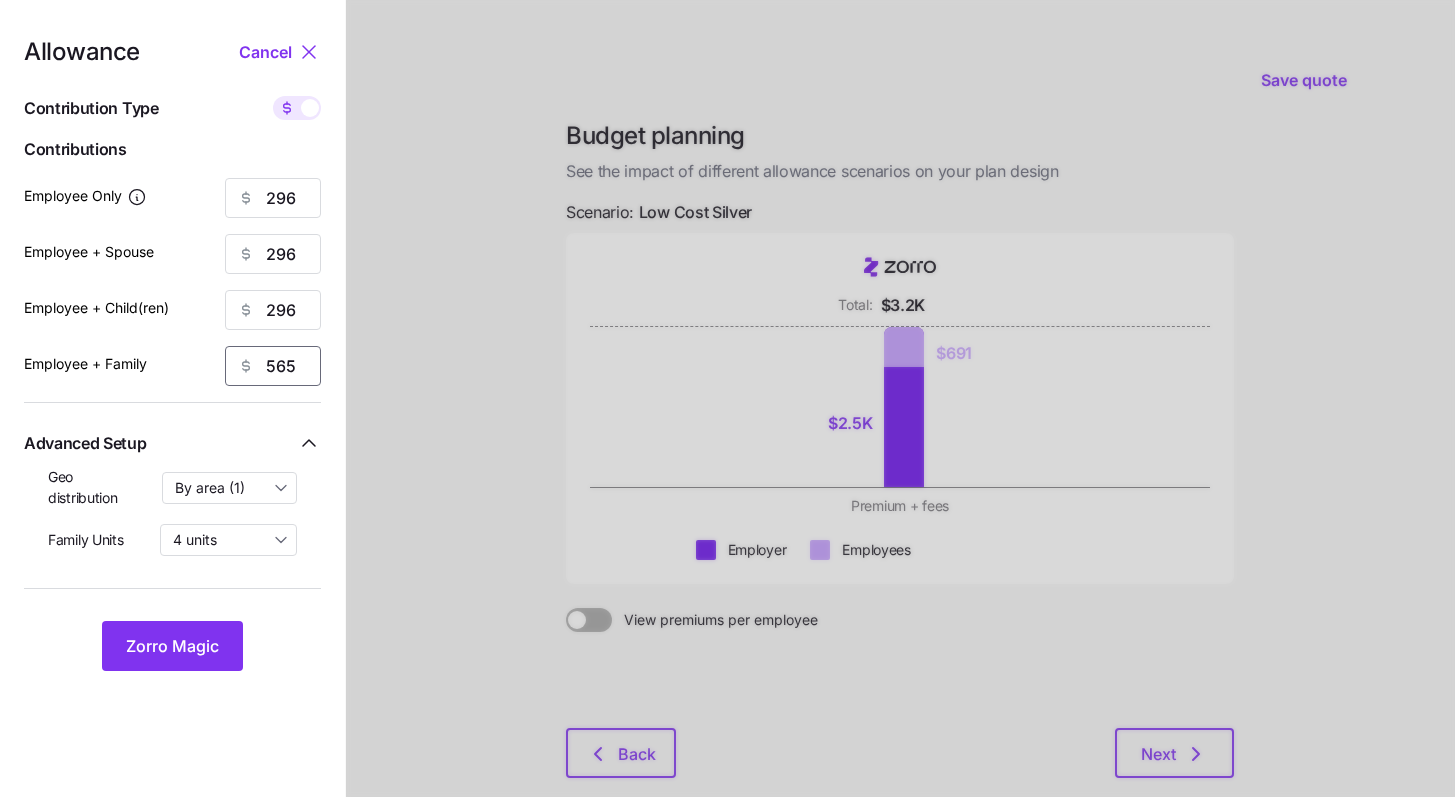 click on "565" at bounding box center [273, 366] 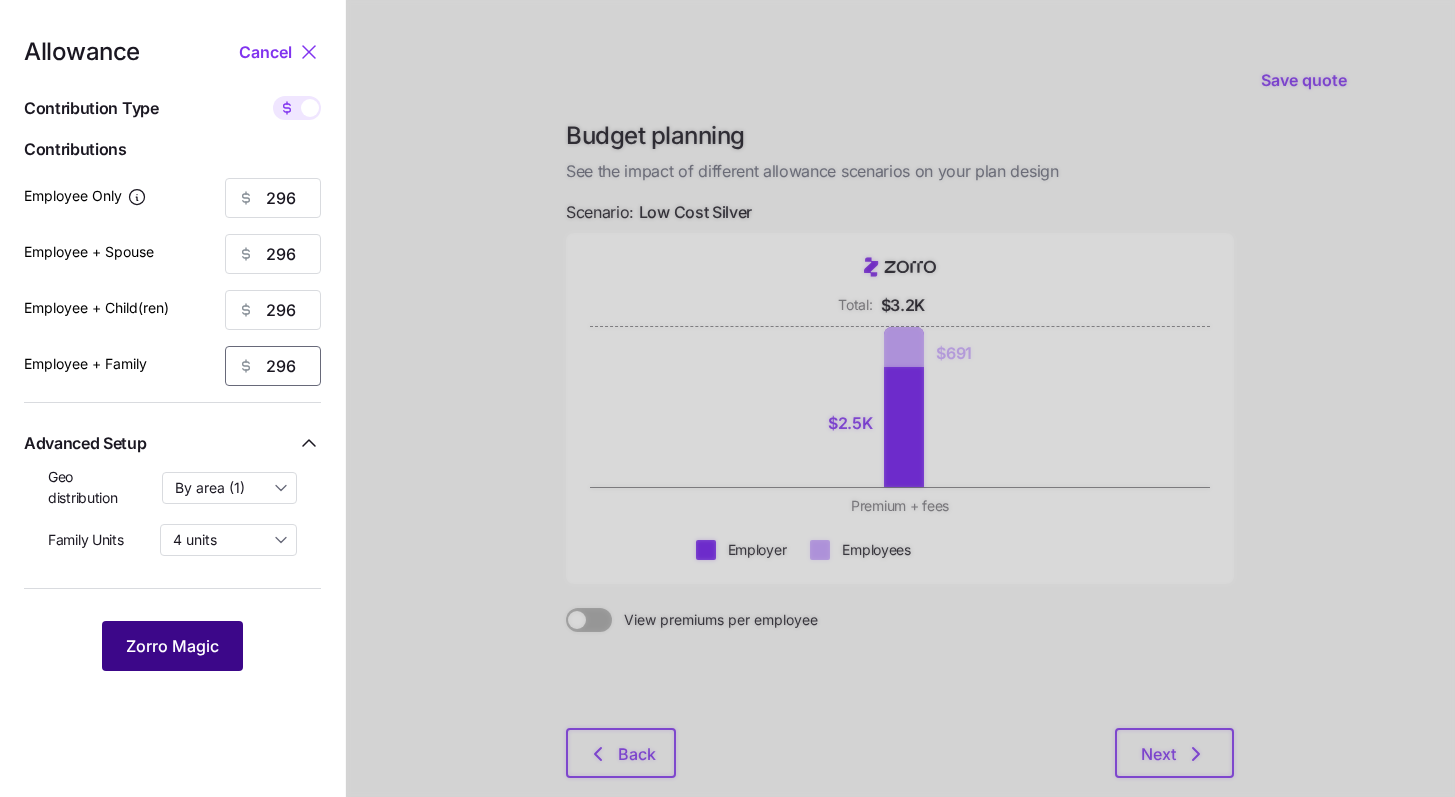 type on "296" 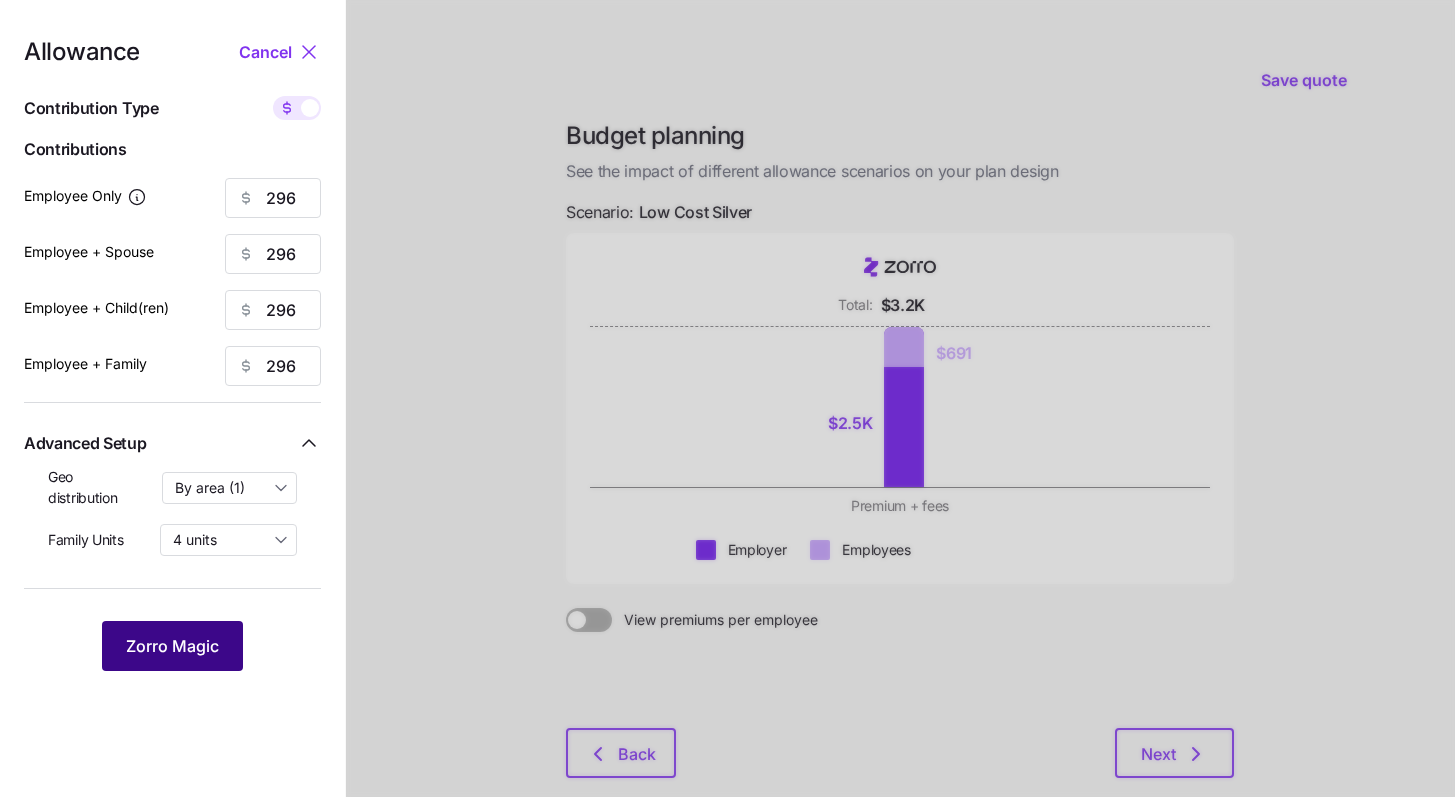 click on "Zorro Magic" at bounding box center (172, 646) 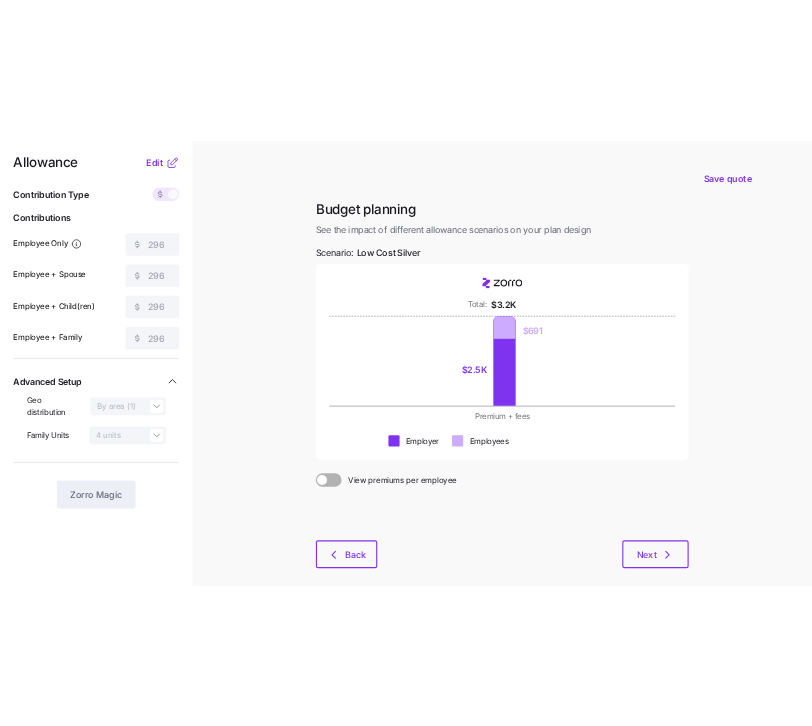 scroll, scrollTop: 27, scrollLeft: 0, axis: vertical 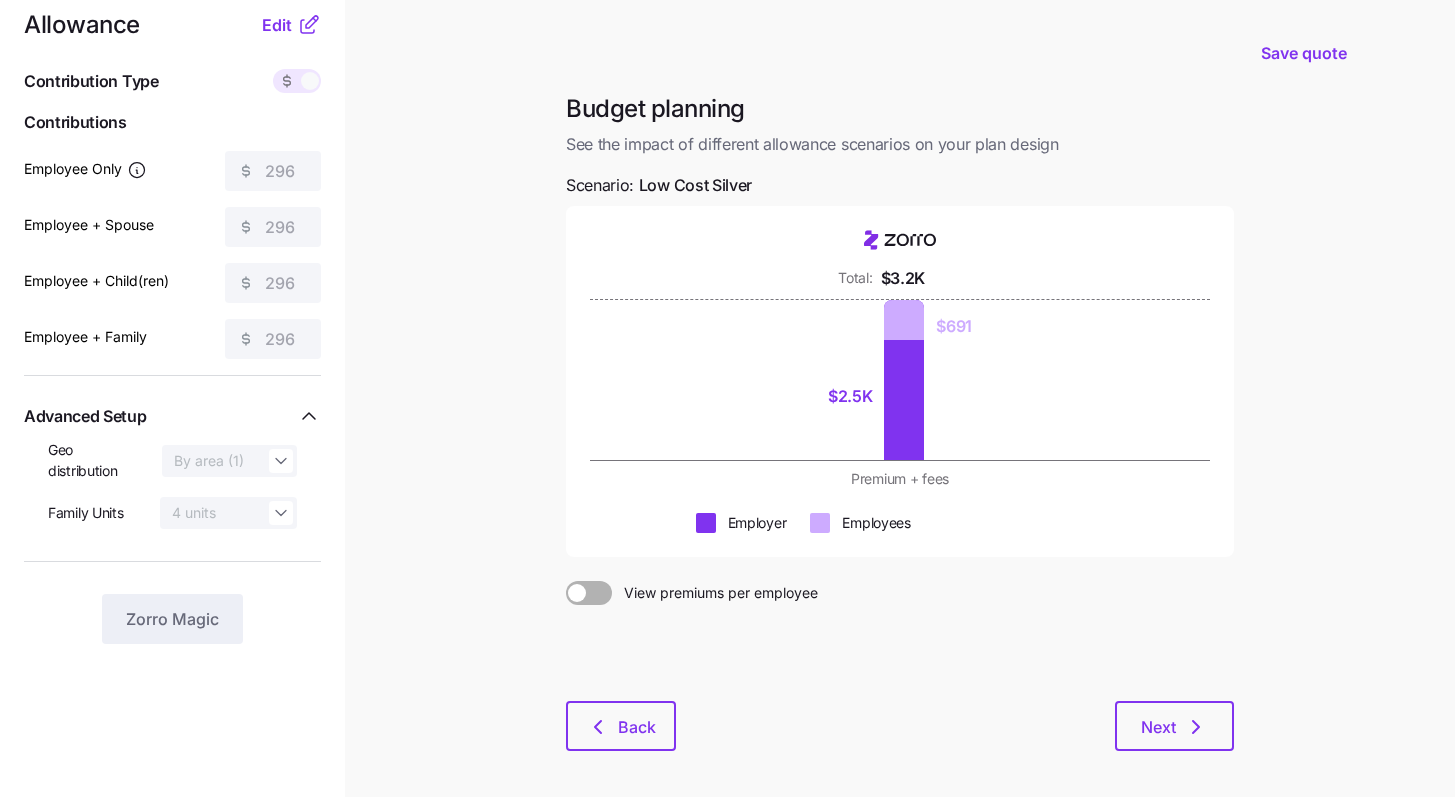 click at bounding box center [577, 593] 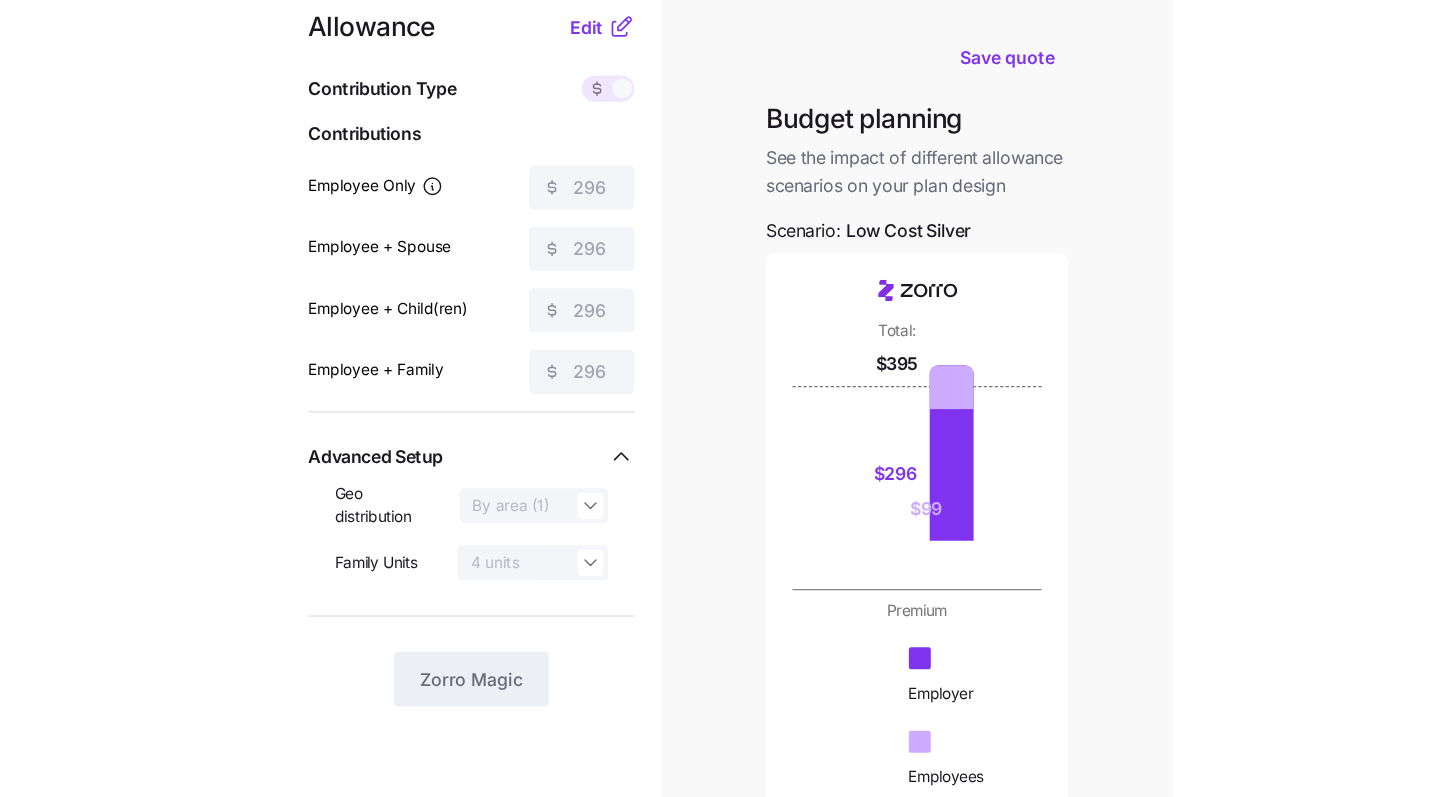 scroll, scrollTop: 0, scrollLeft: 0, axis: both 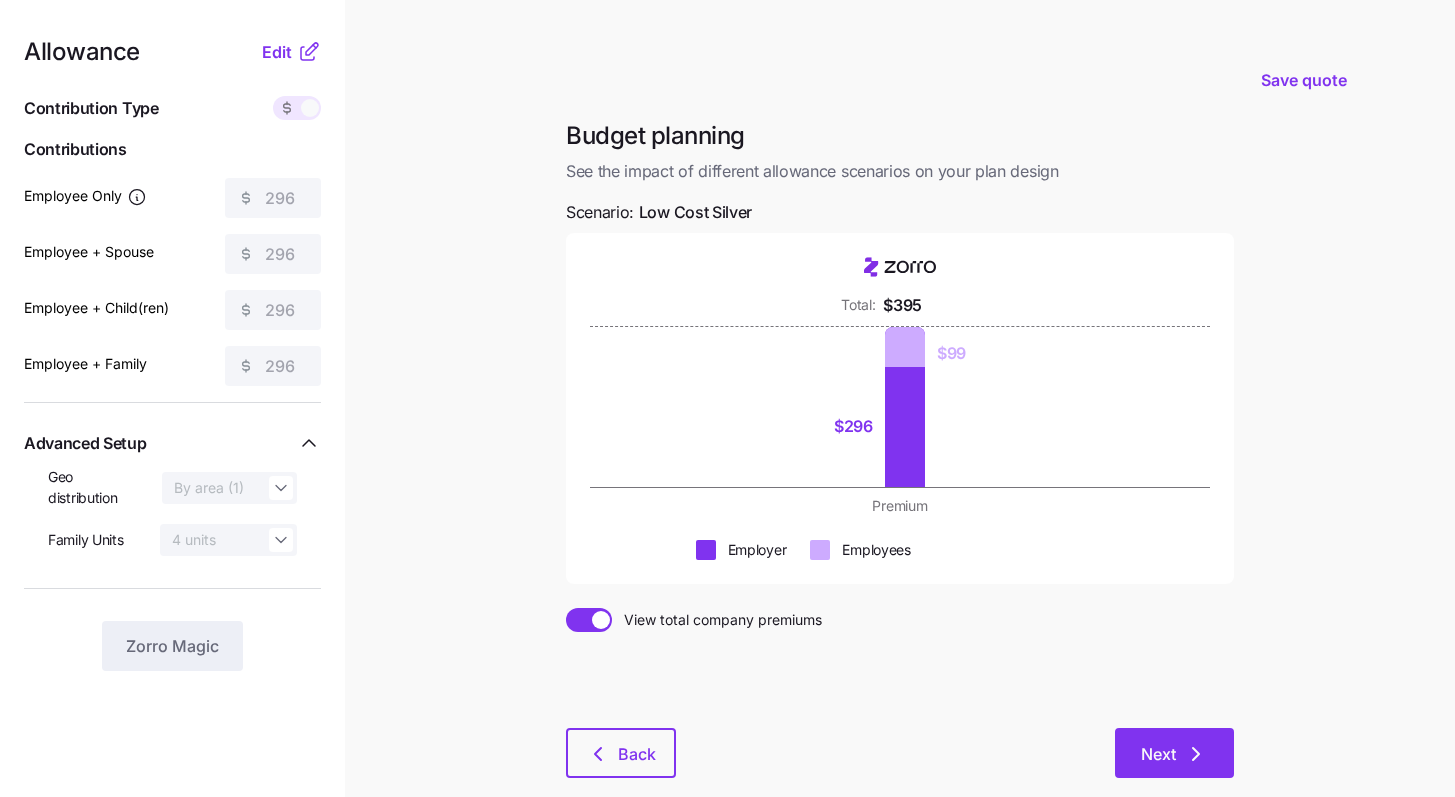 click on "Next" at bounding box center (1174, 753) 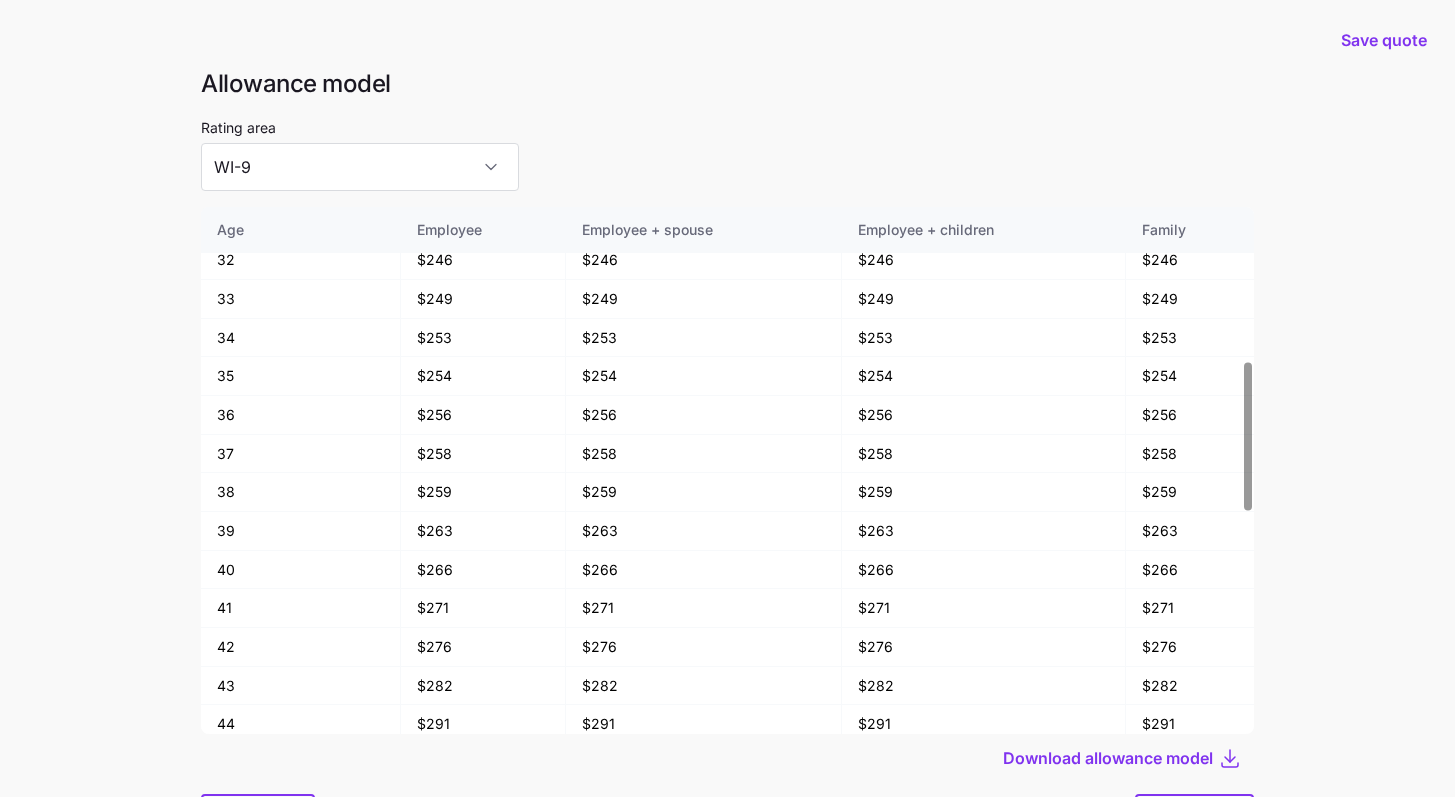 scroll, scrollTop: 576, scrollLeft: 0, axis: vertical 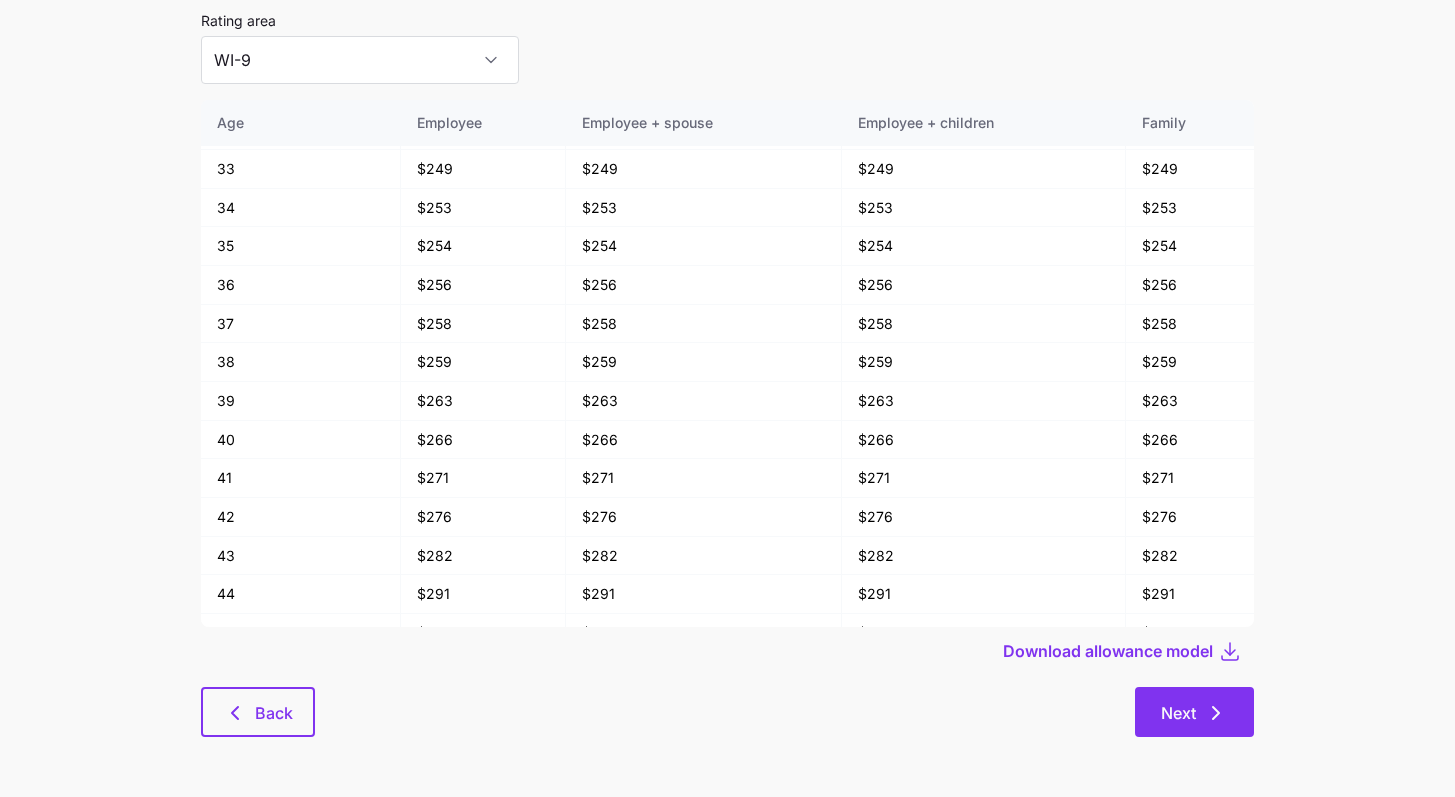 click 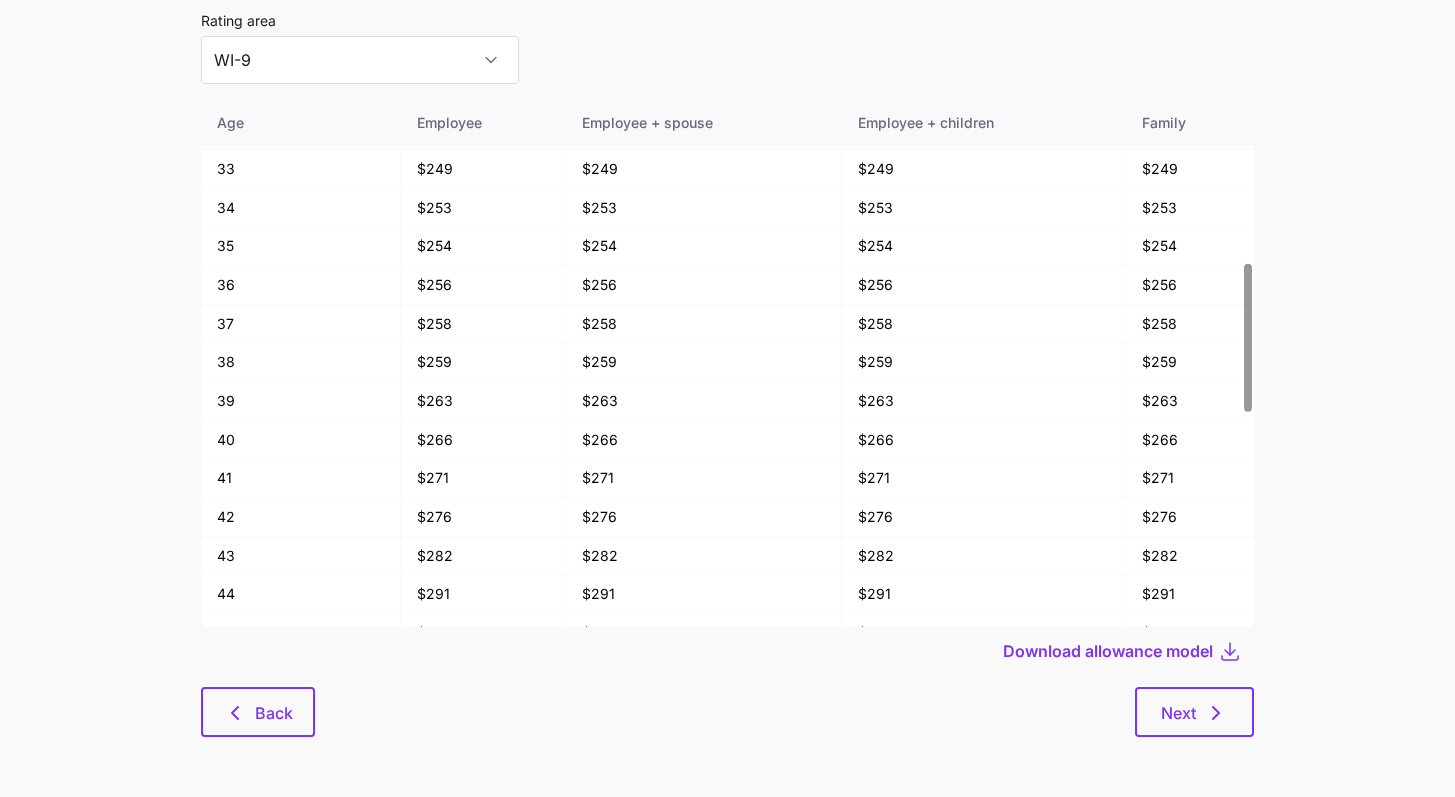 scroll, scrollTop: 0, scrollLeft: 0, axis: both 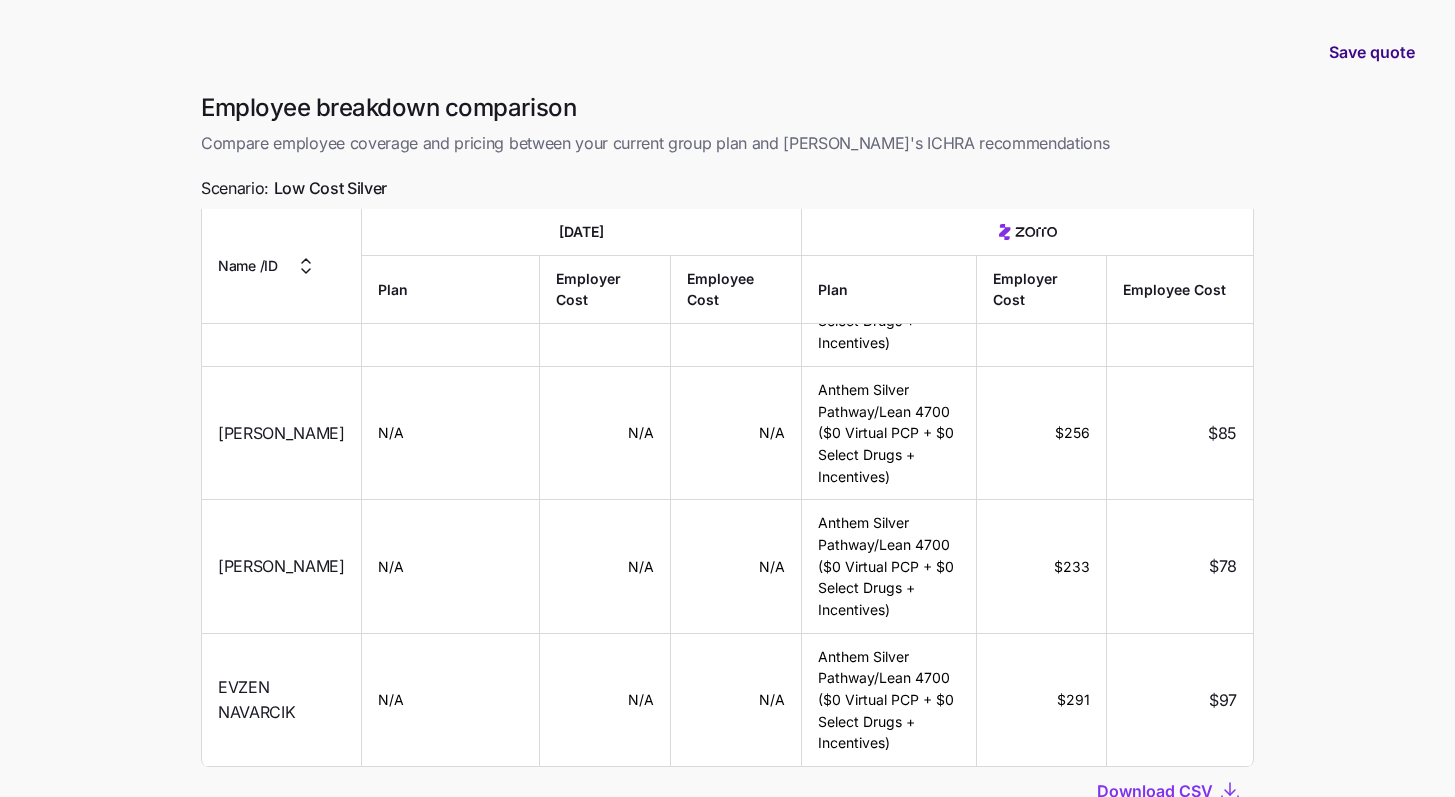 click on "Save quote" at bounding box center [1372, 52] 